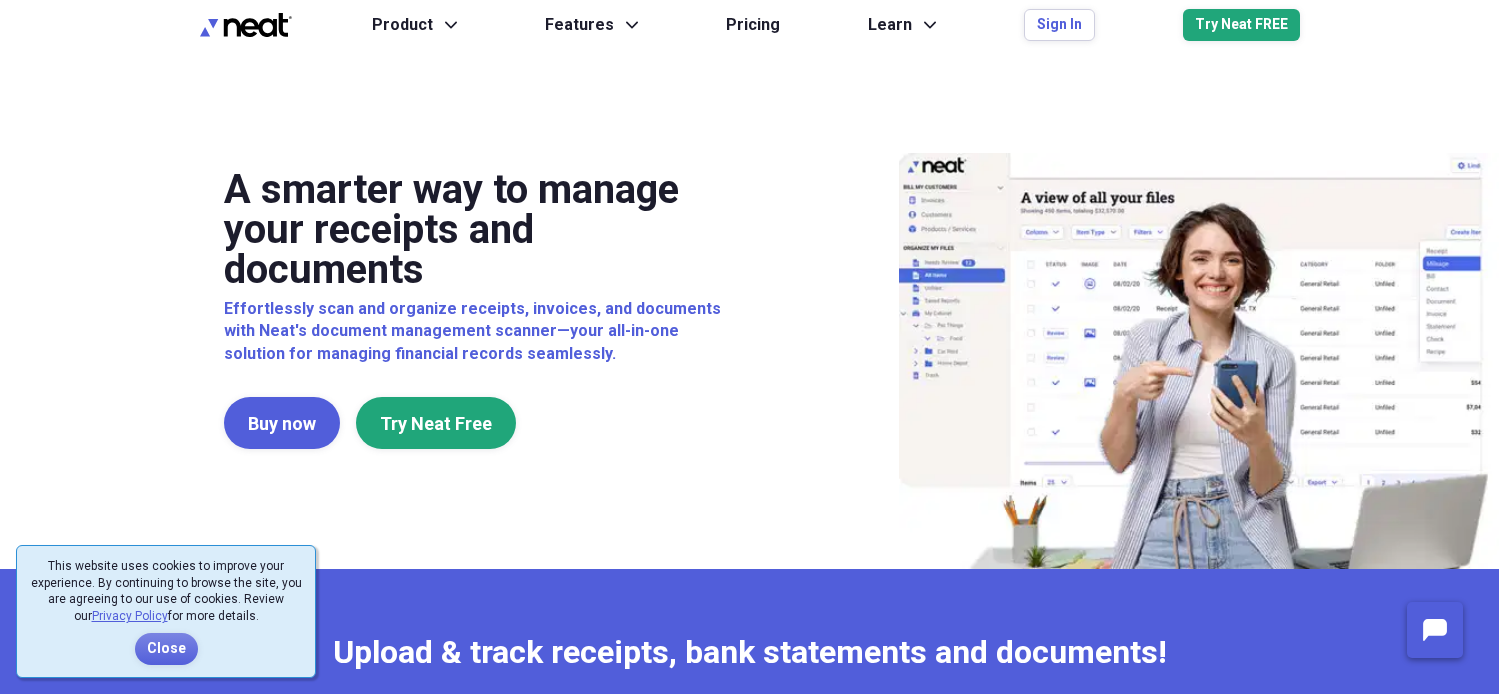scroll, scrollTop: 0, scrollLeft: 0, axis: both 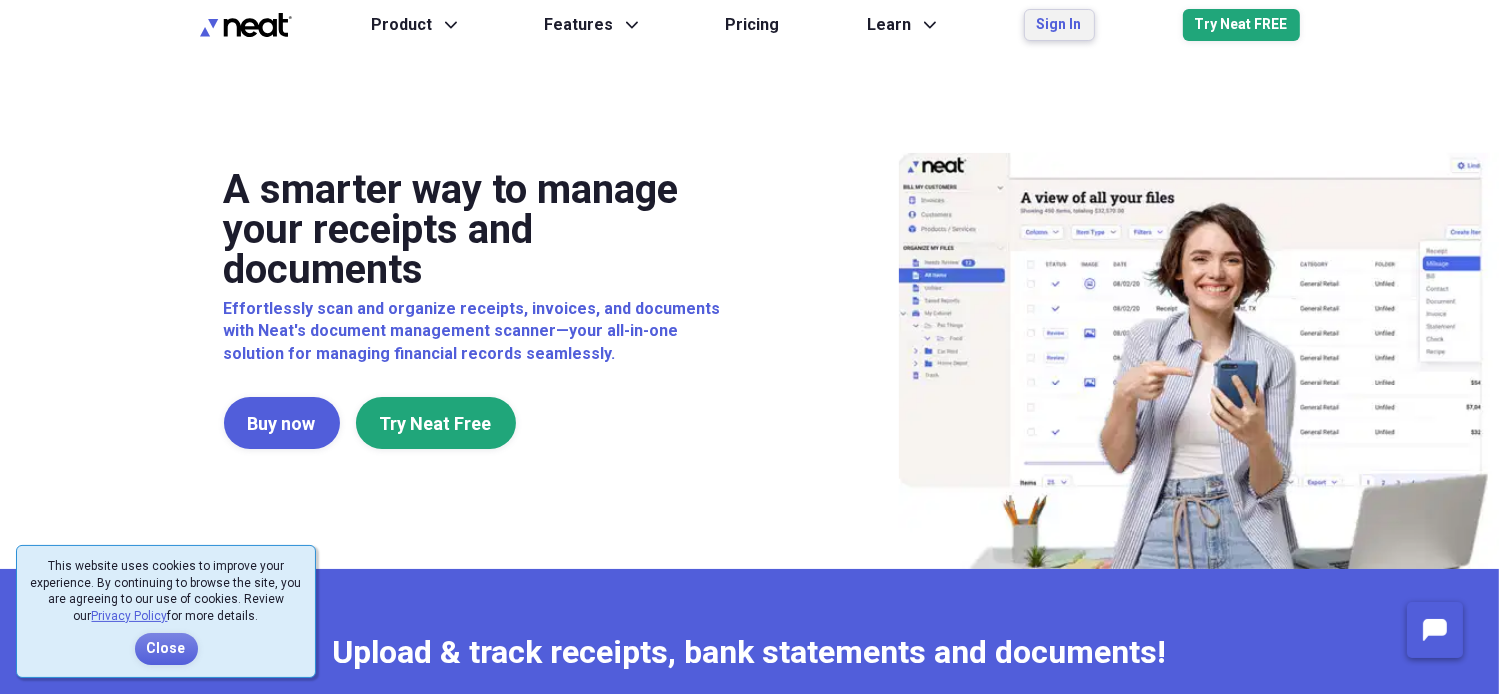 click on "Sign In" at bounding box center (1059, 25) 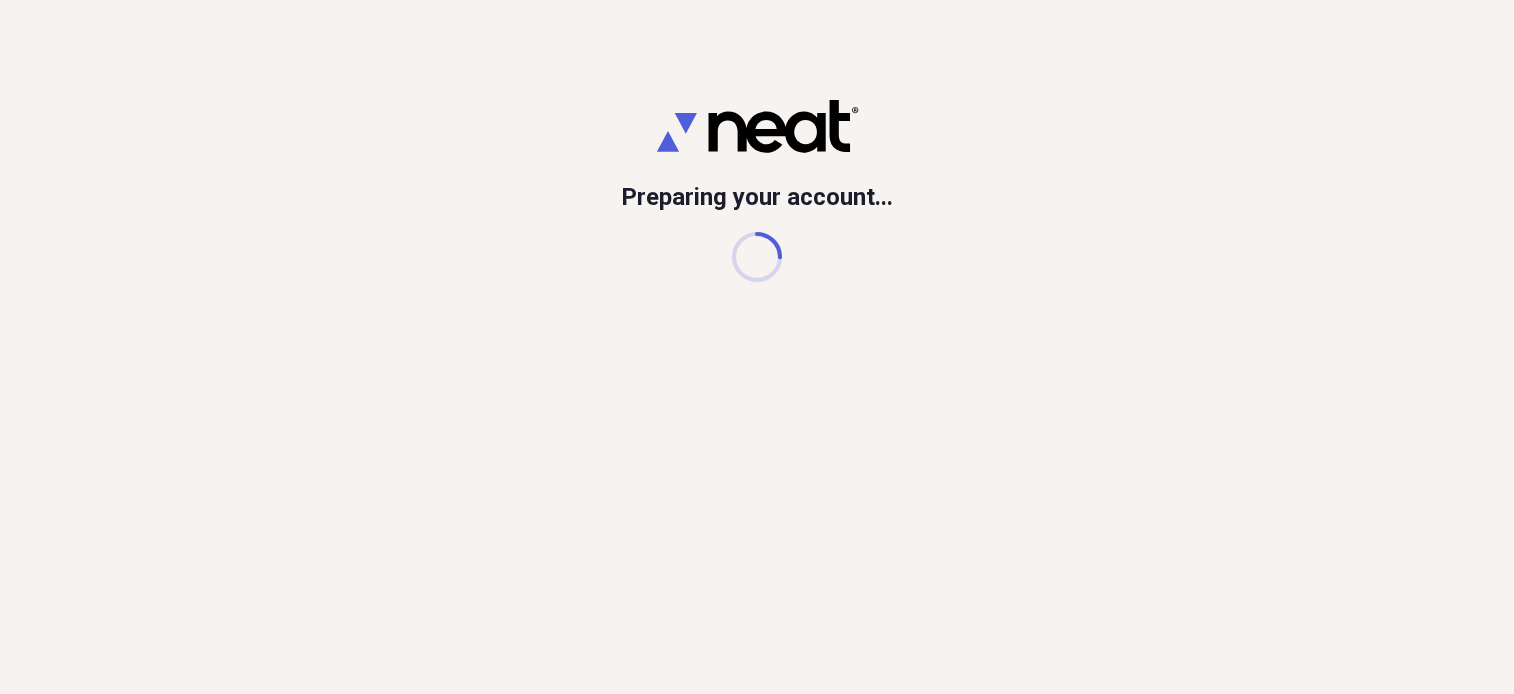 scroll, scrollTop: 0, scrollLeft: 0, axis: both 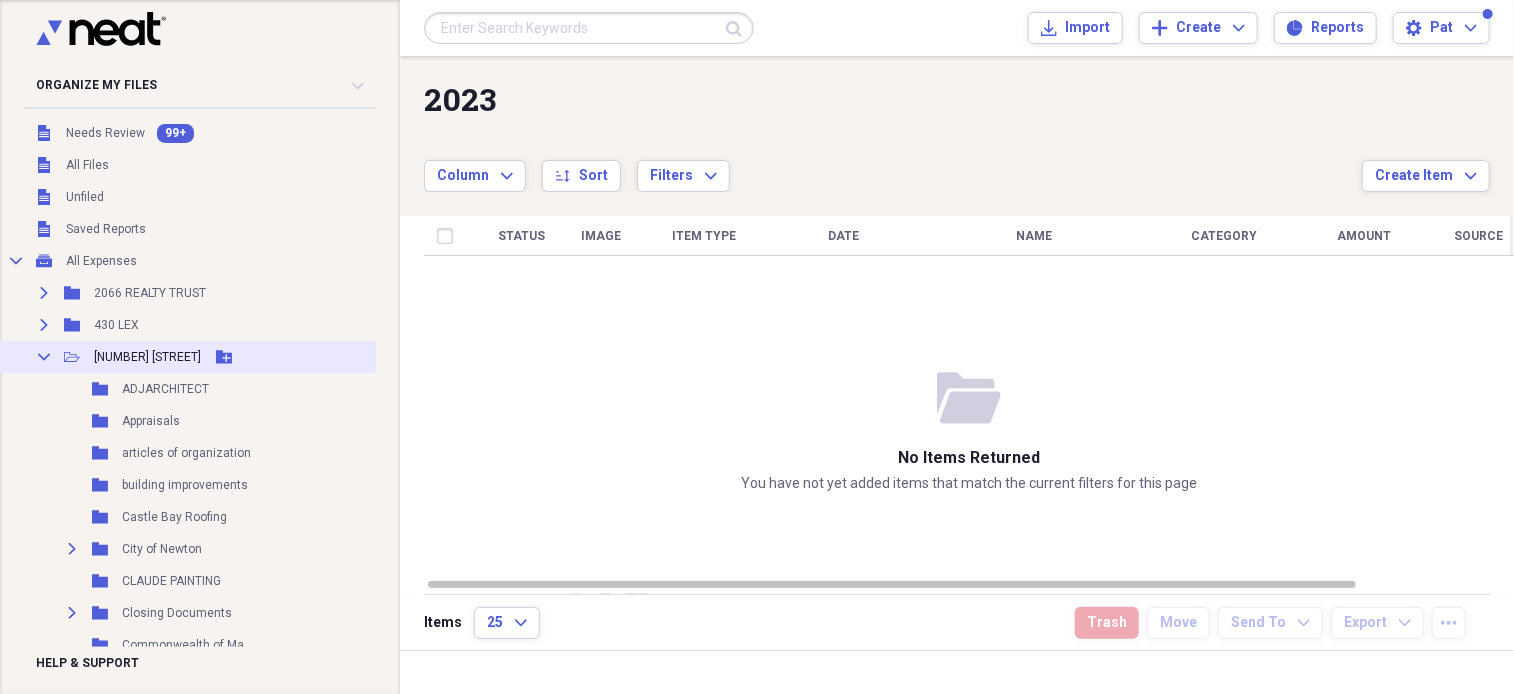 click on "Collapse" 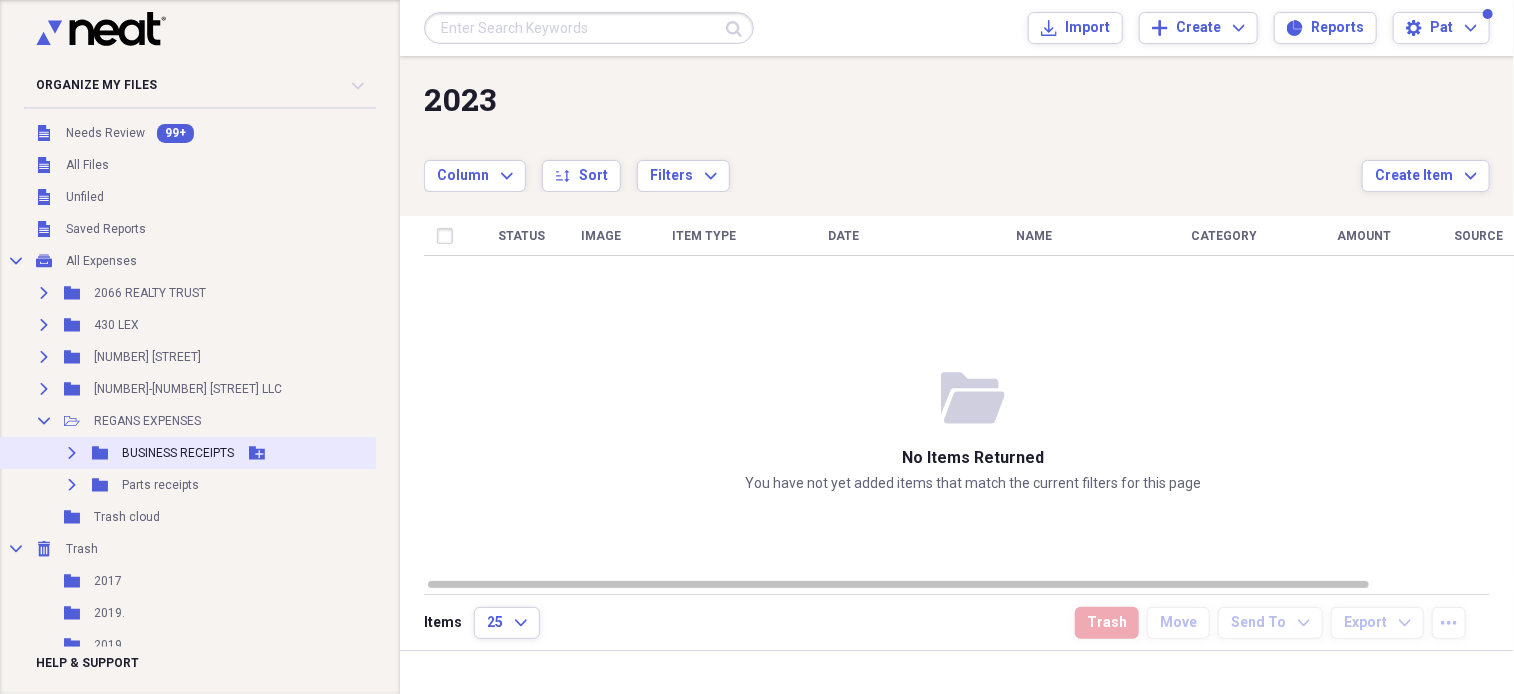 click on "Expand" 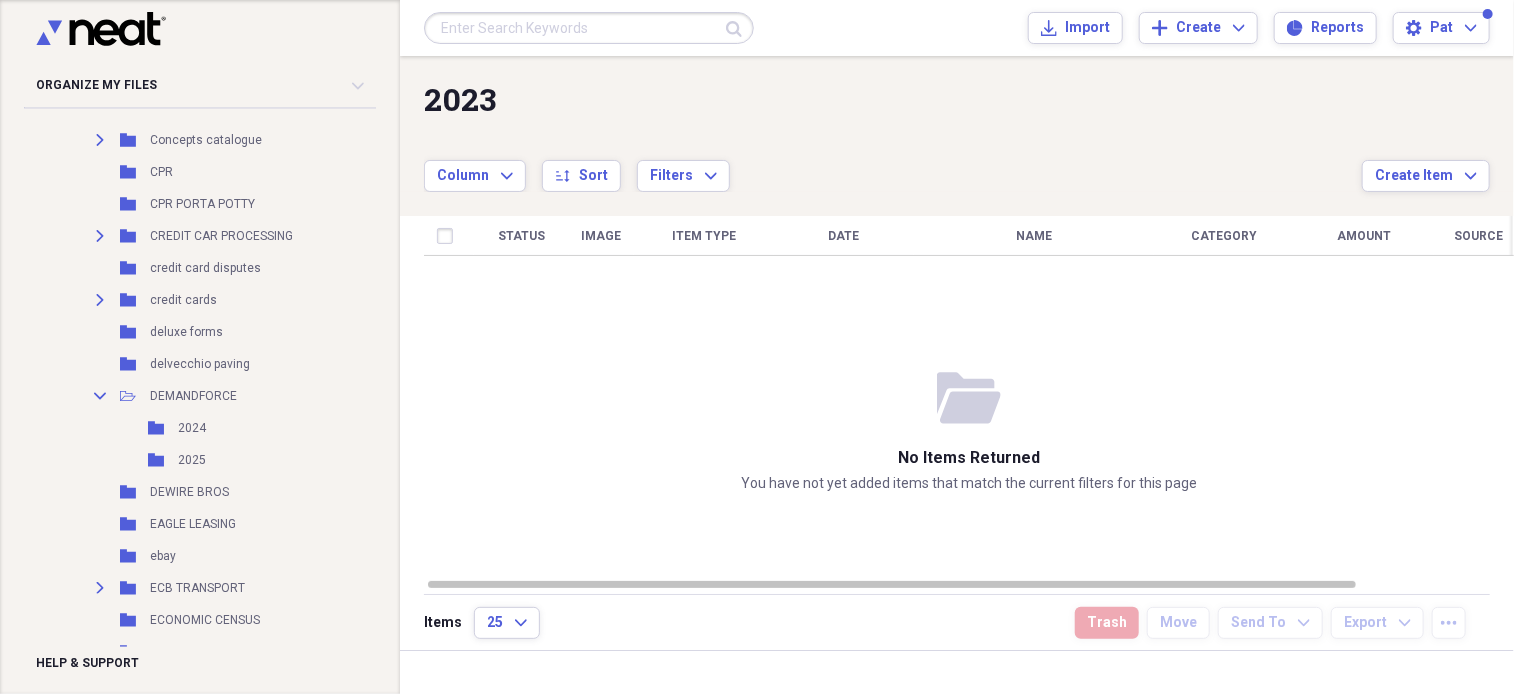 scroll, scrollTop: 1320, scrollLeft: 0, axis: vertical 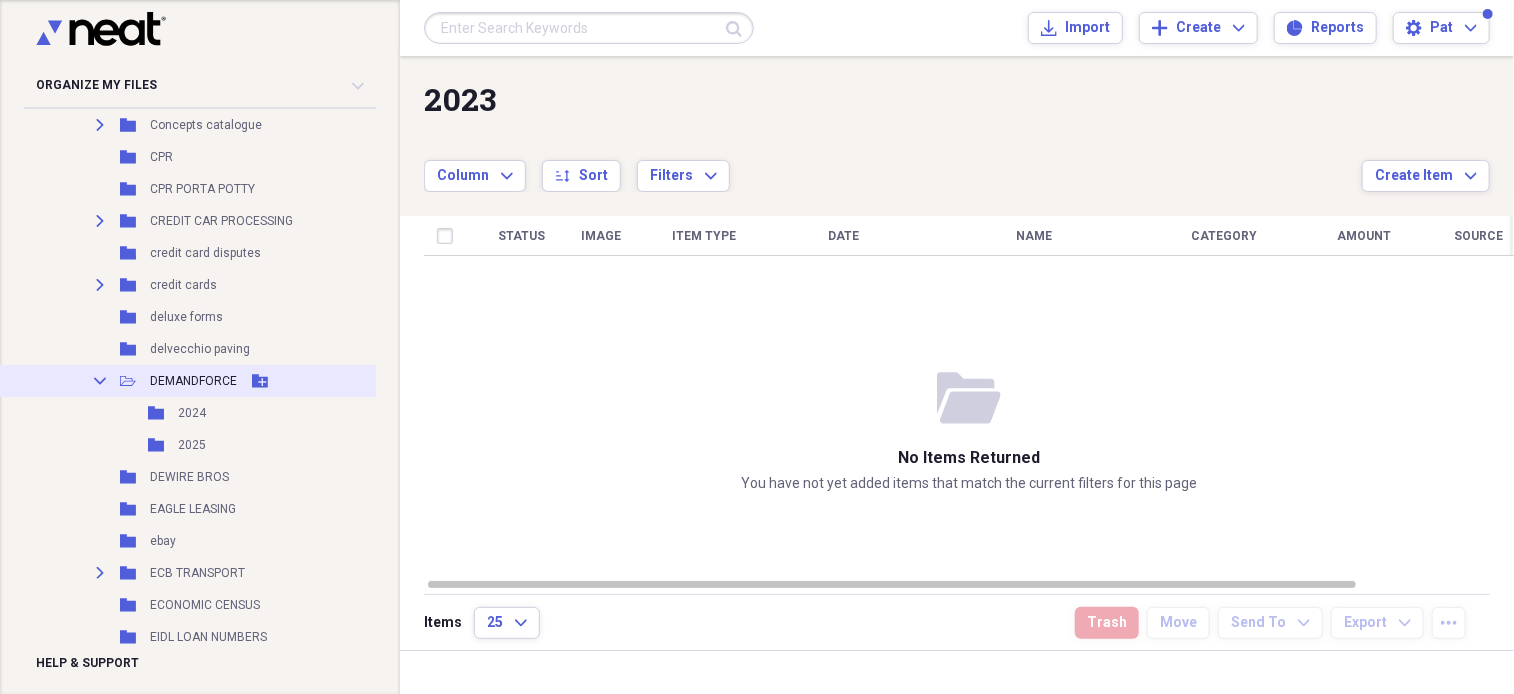 click on "Collapse" 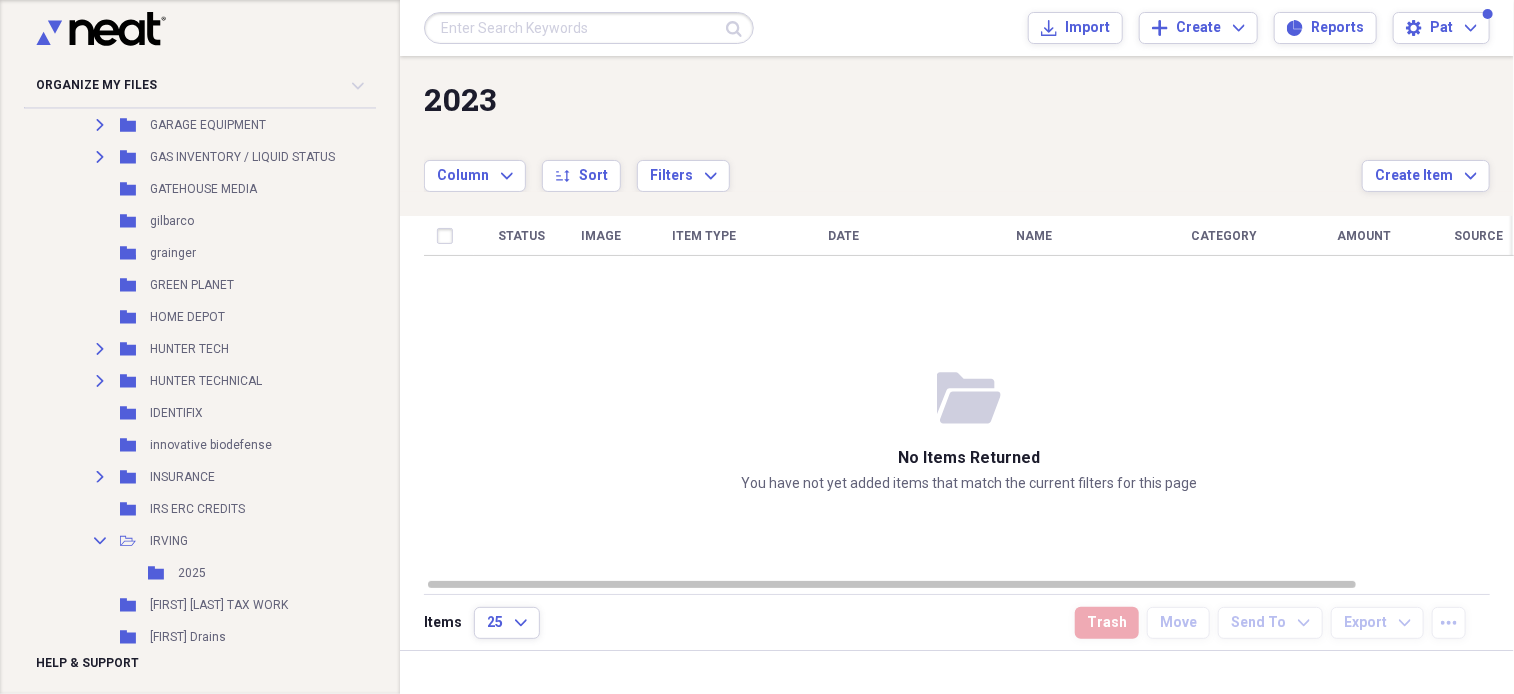 scroll, scrollTop: 2320, scrollLeft: 0, axis: vertical 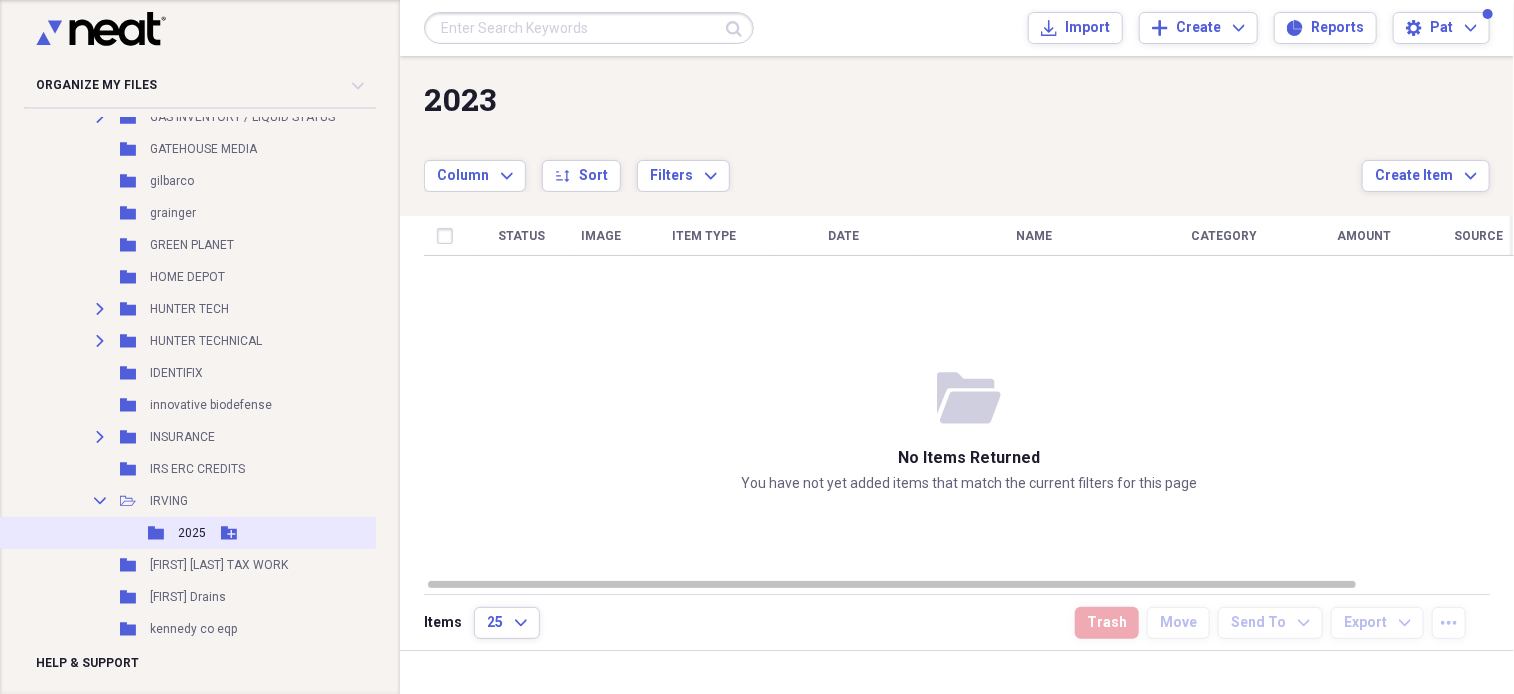 click on "Folder 2025 Add Folder" at bounding box center [242, 533] 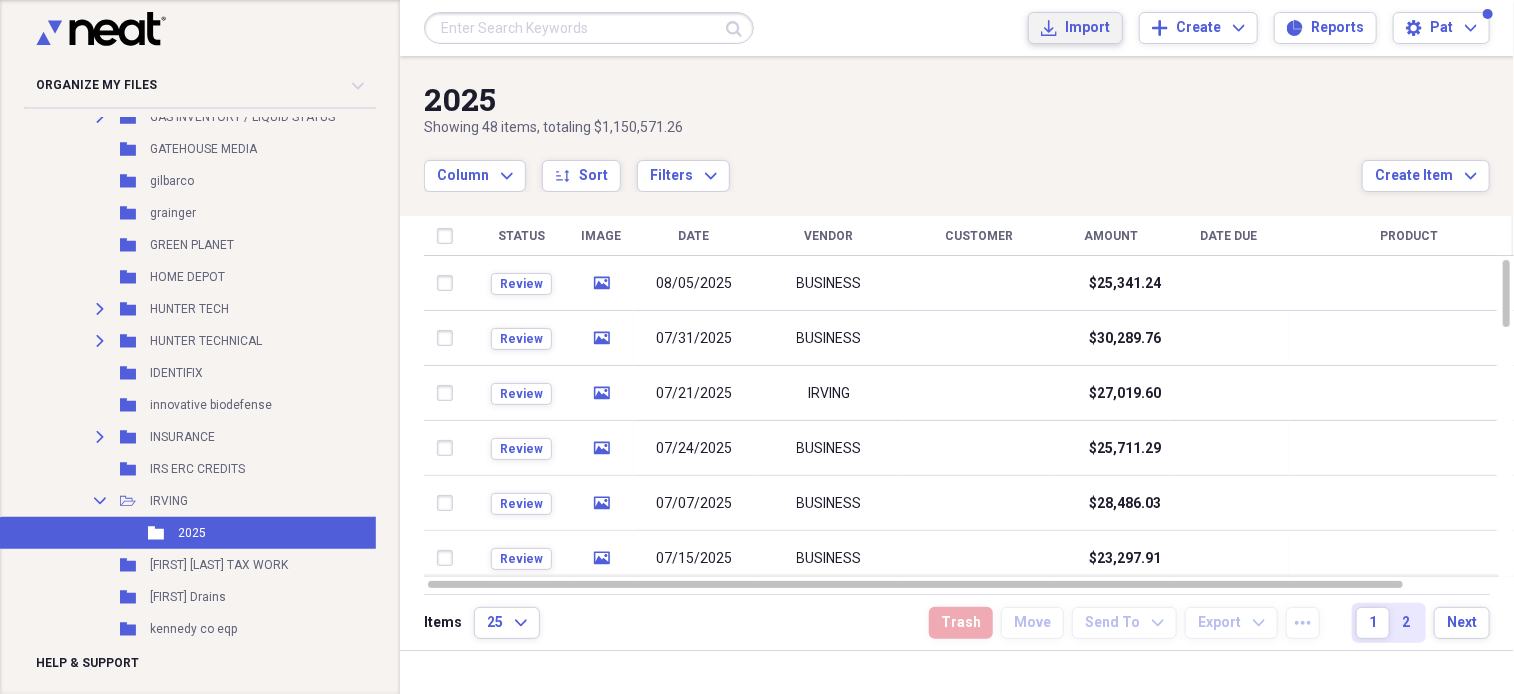 click on "Import" at bounding box center (1087, 28) 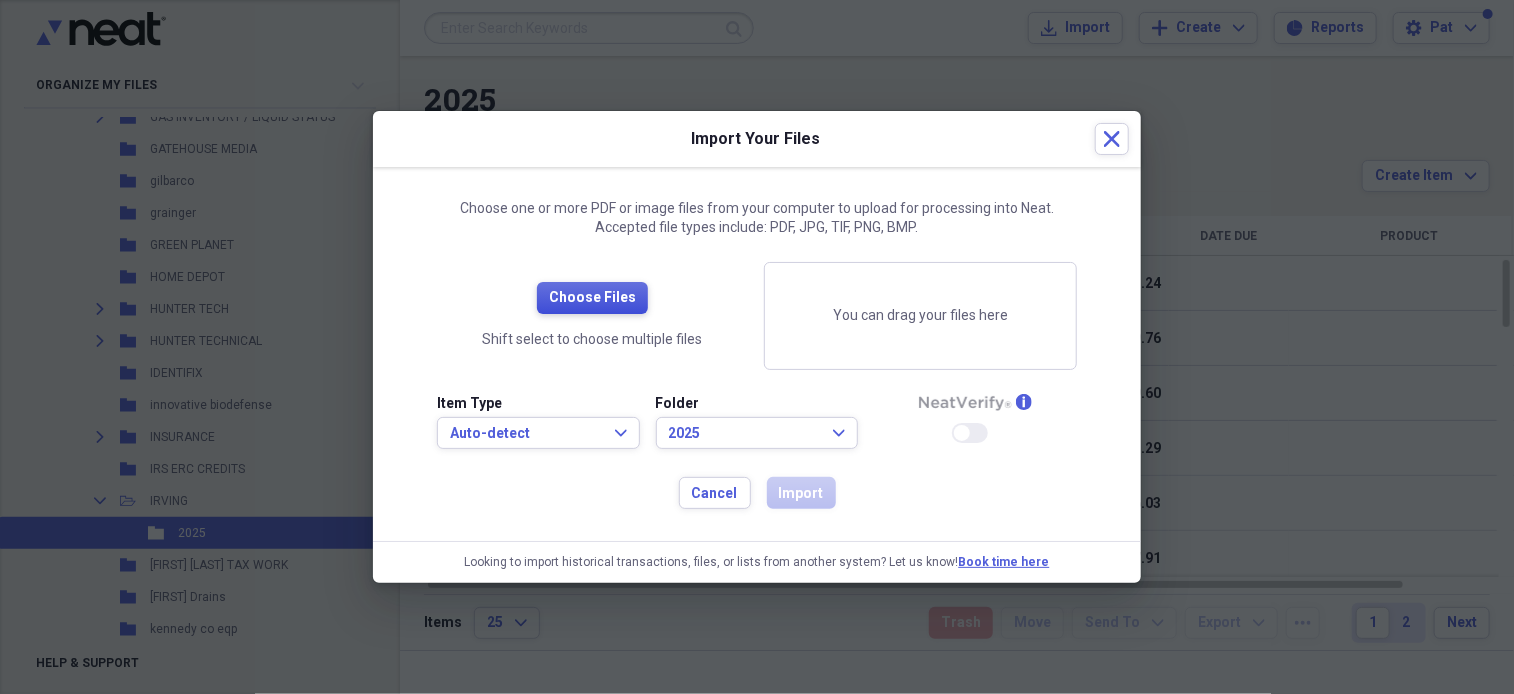click on "Choose Files" at bounding box center (592, 298) 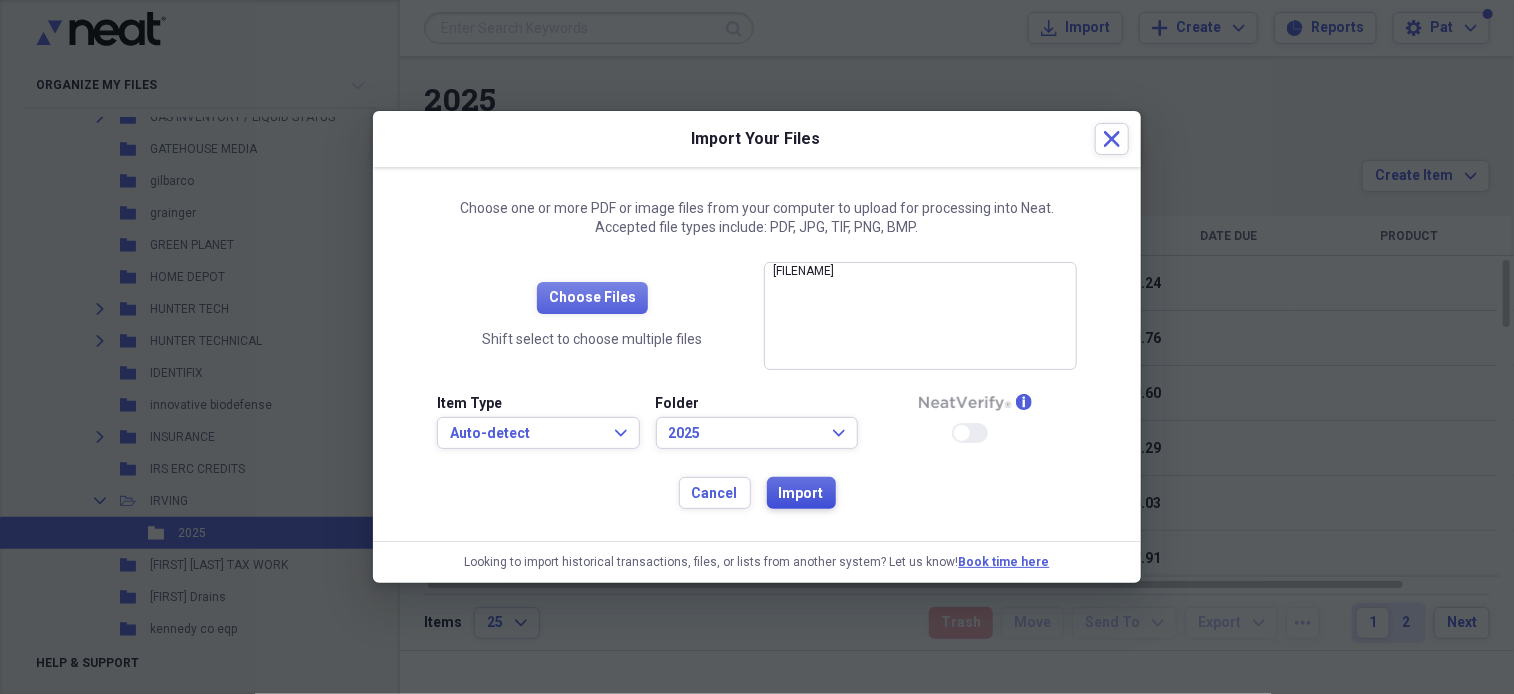 click on "Import" at bounding box center (801, 494) 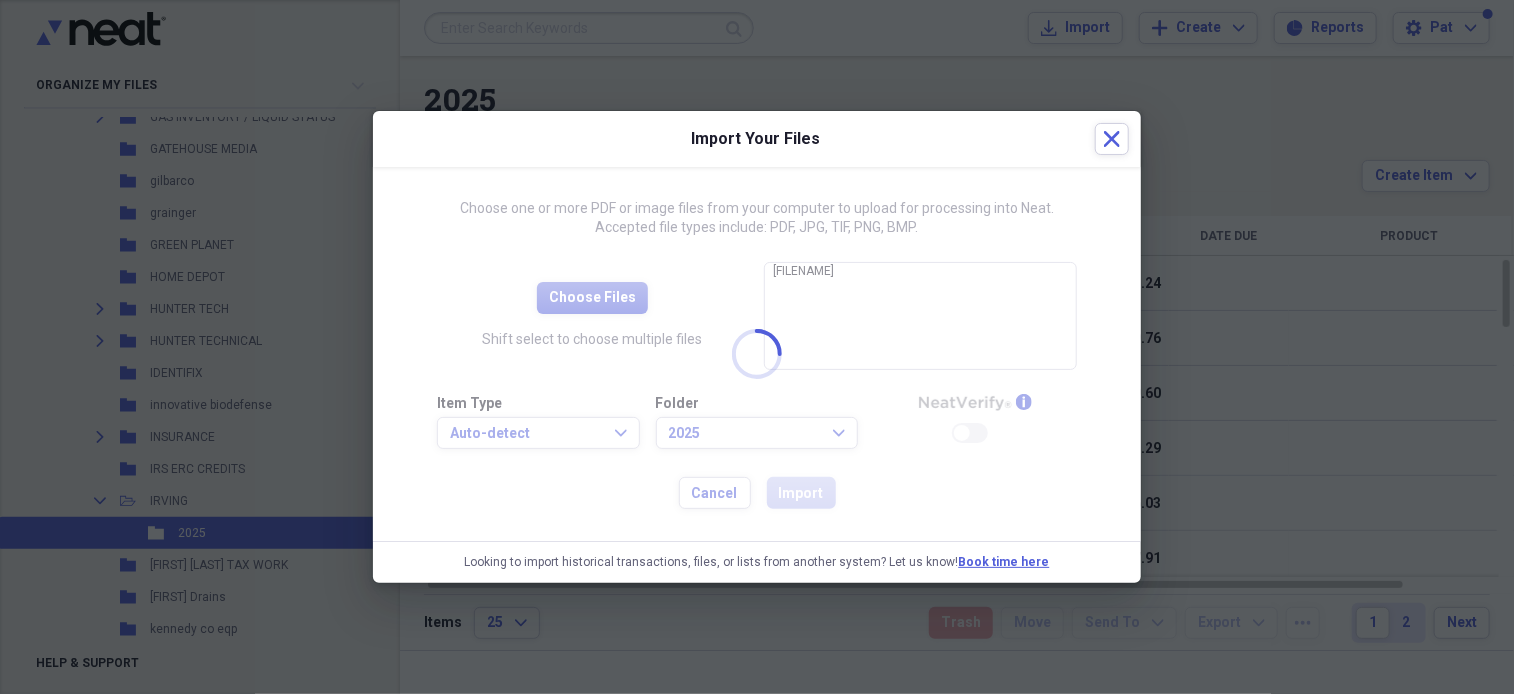 drag, startPoint x: 808, startPoint y: 501, endPoint x: 971, endPoint y: 221, distance: 323.9892 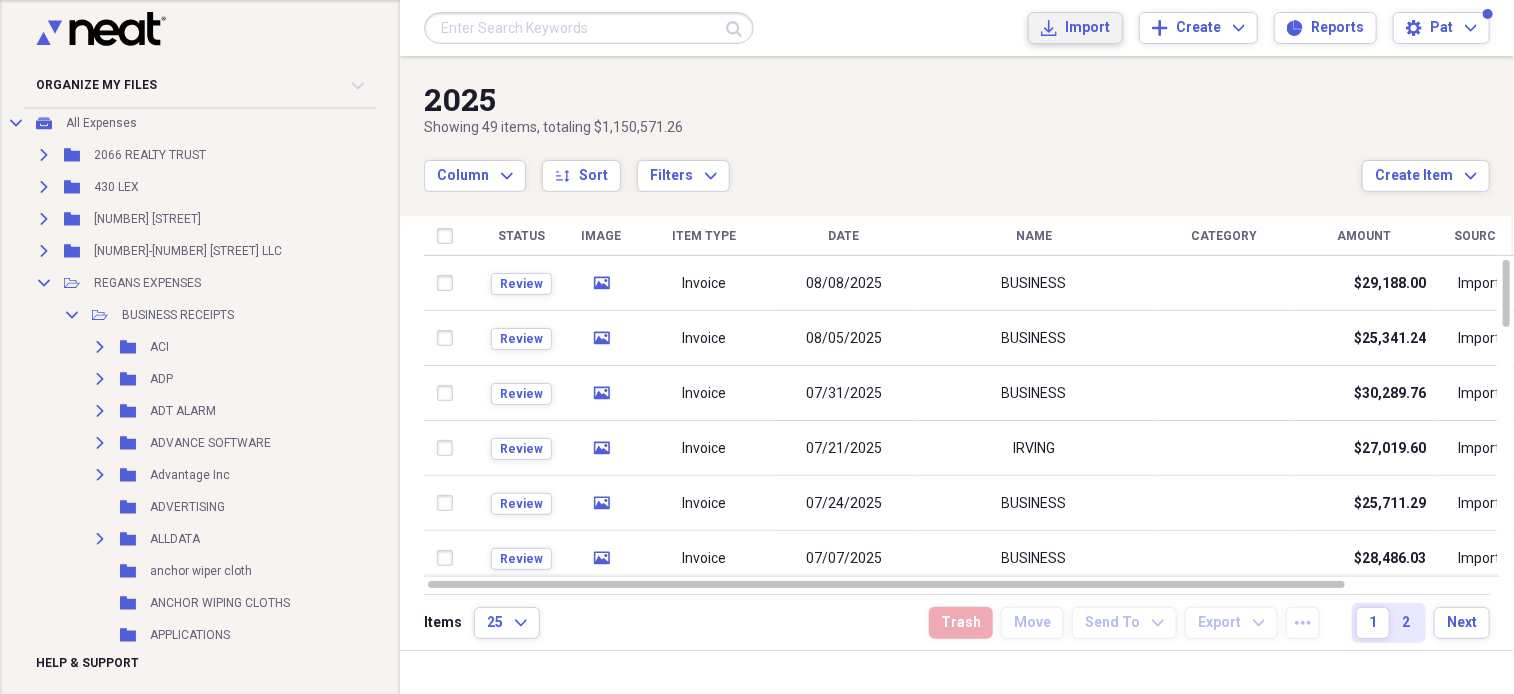 scroll, scrollTop: 139, scrollLeft: 0, axis: vertical 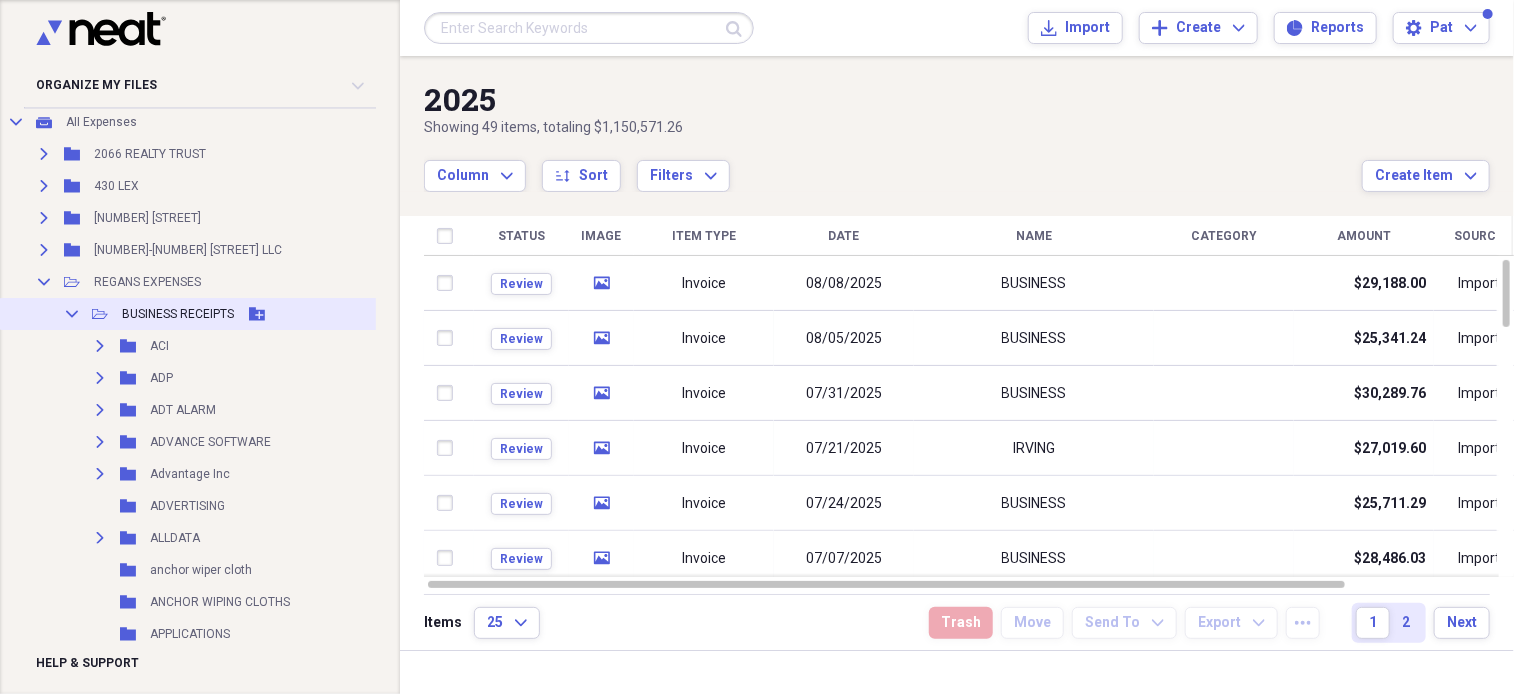 click on "Collapse" 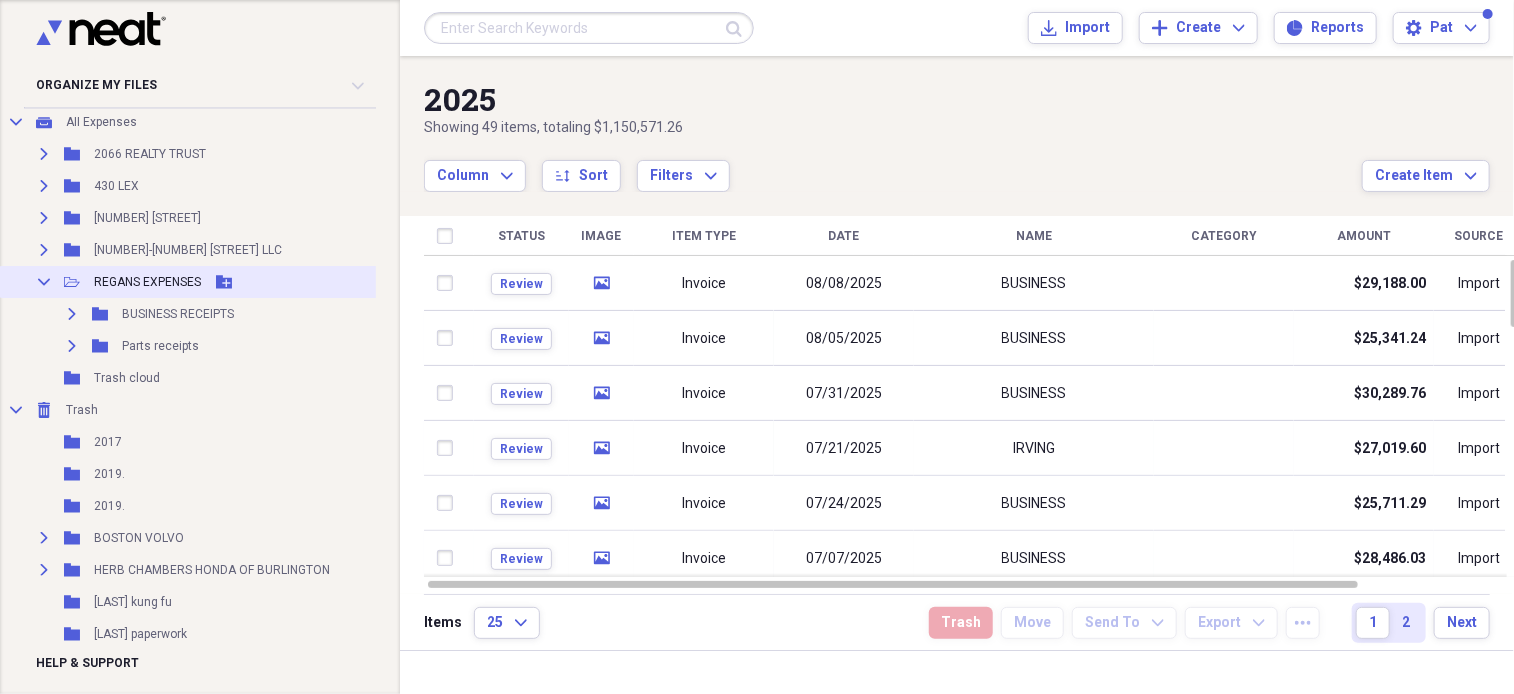 click 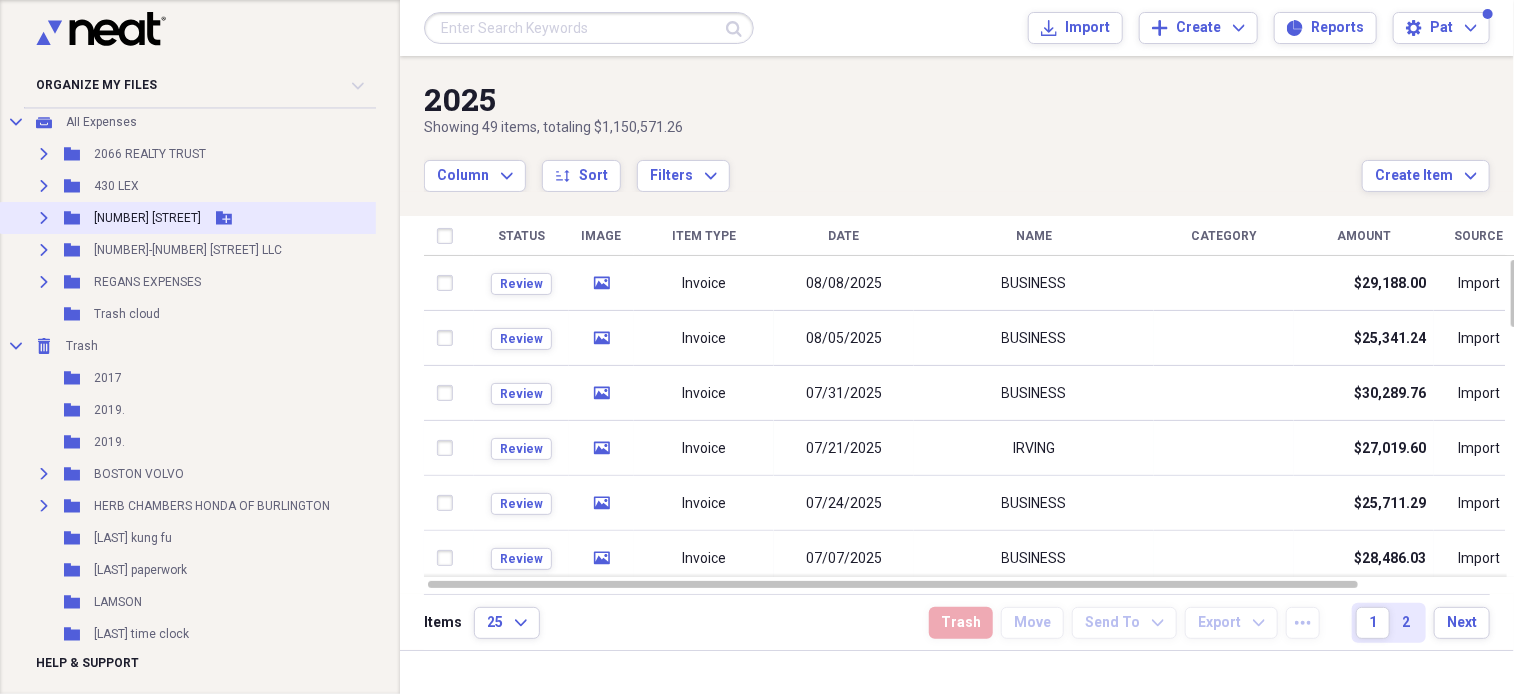 click on "Expand" 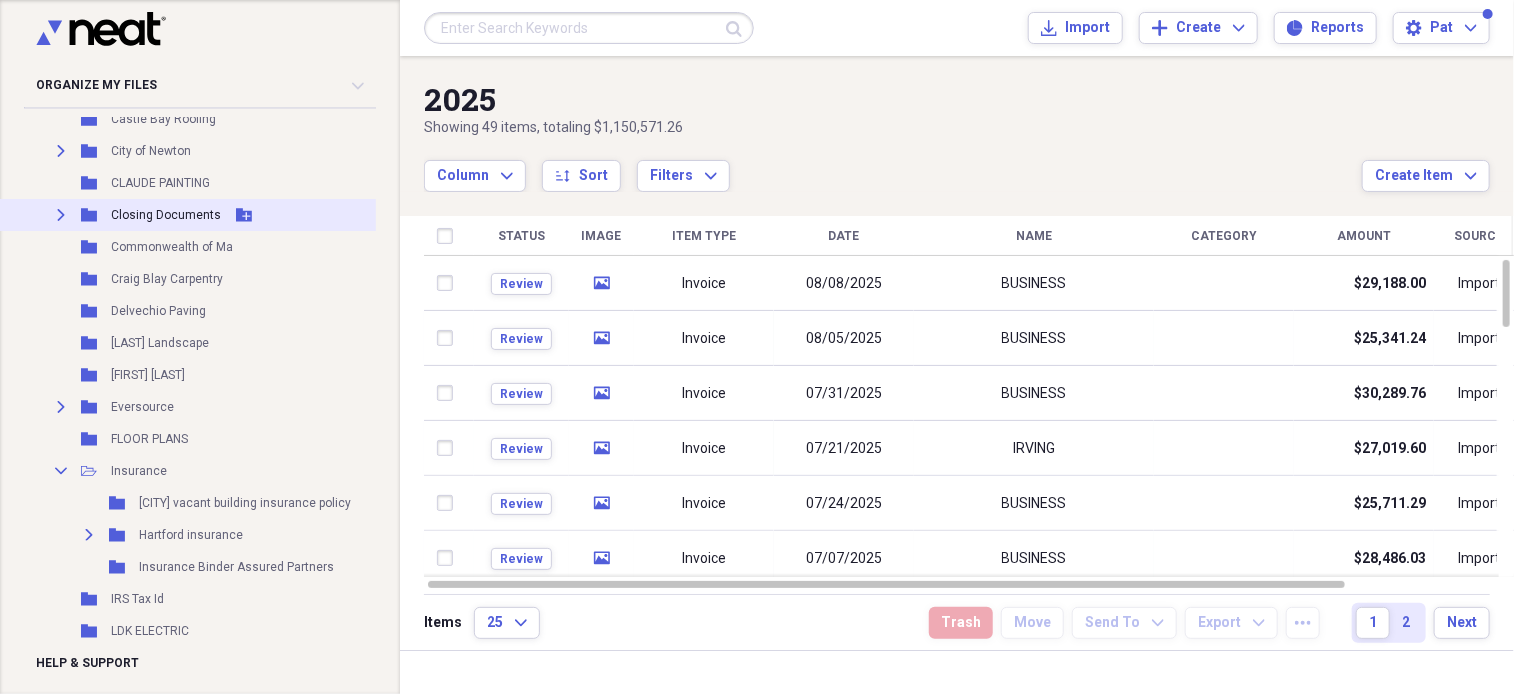 scroll, scrollTop: 399, scrollLeft: 11, axis: both 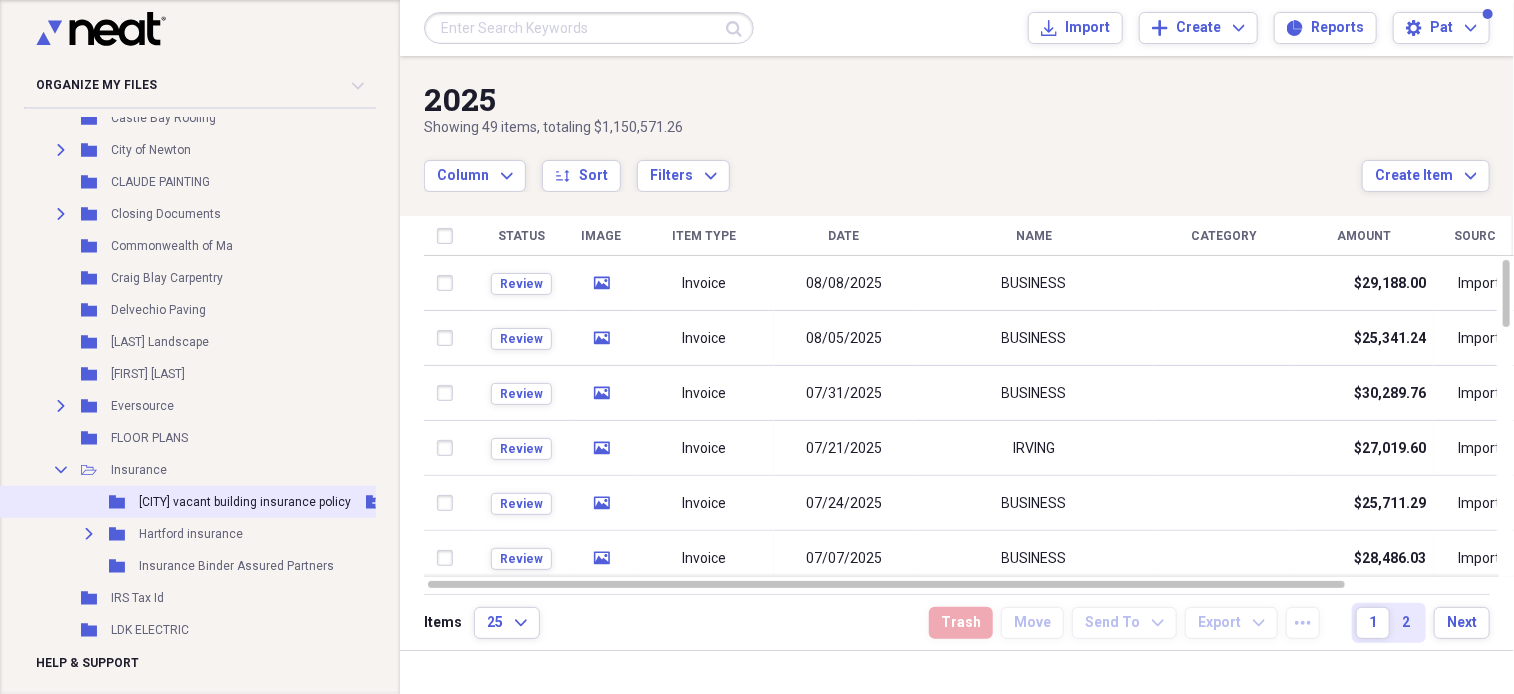 click on "[CITY] vacant building insurance policy" at bounding box center [245, 502] 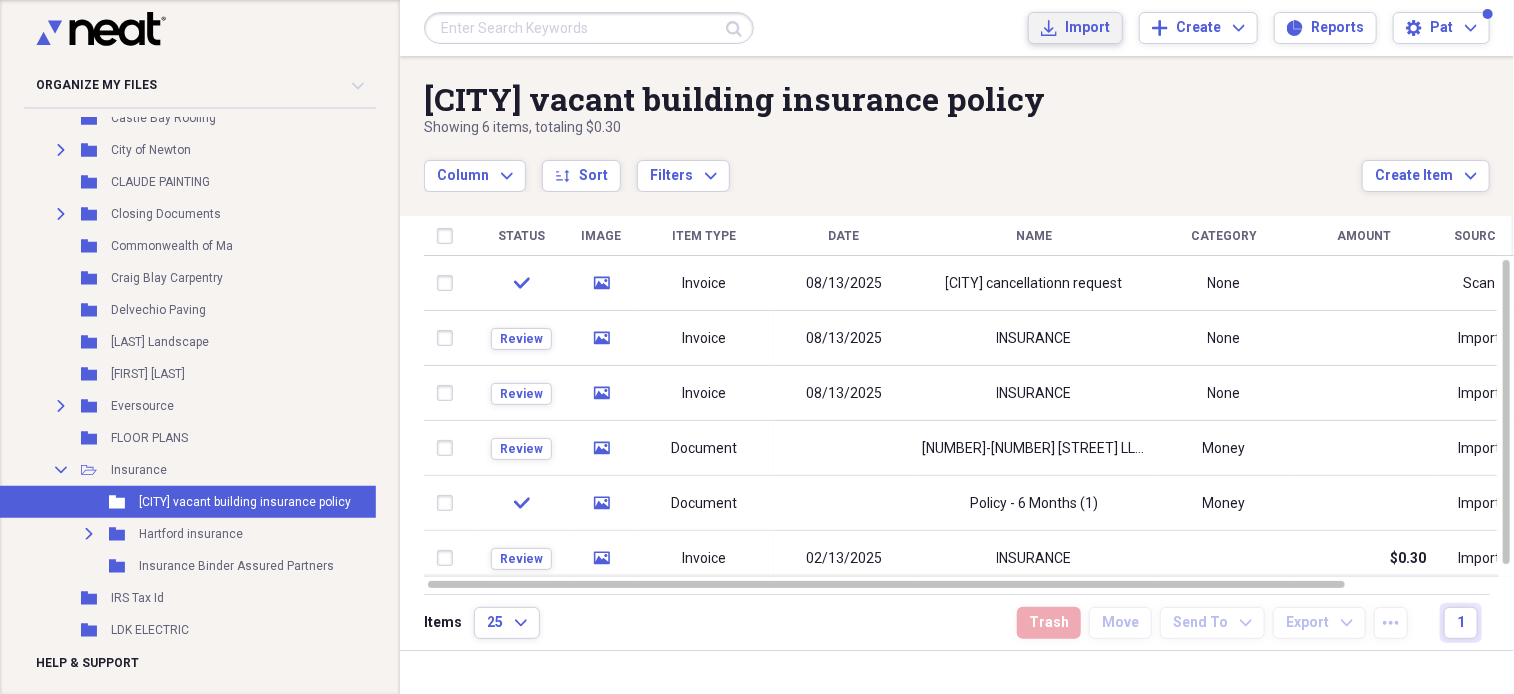 click on "Import Import" at bounding box center (1075, 28) 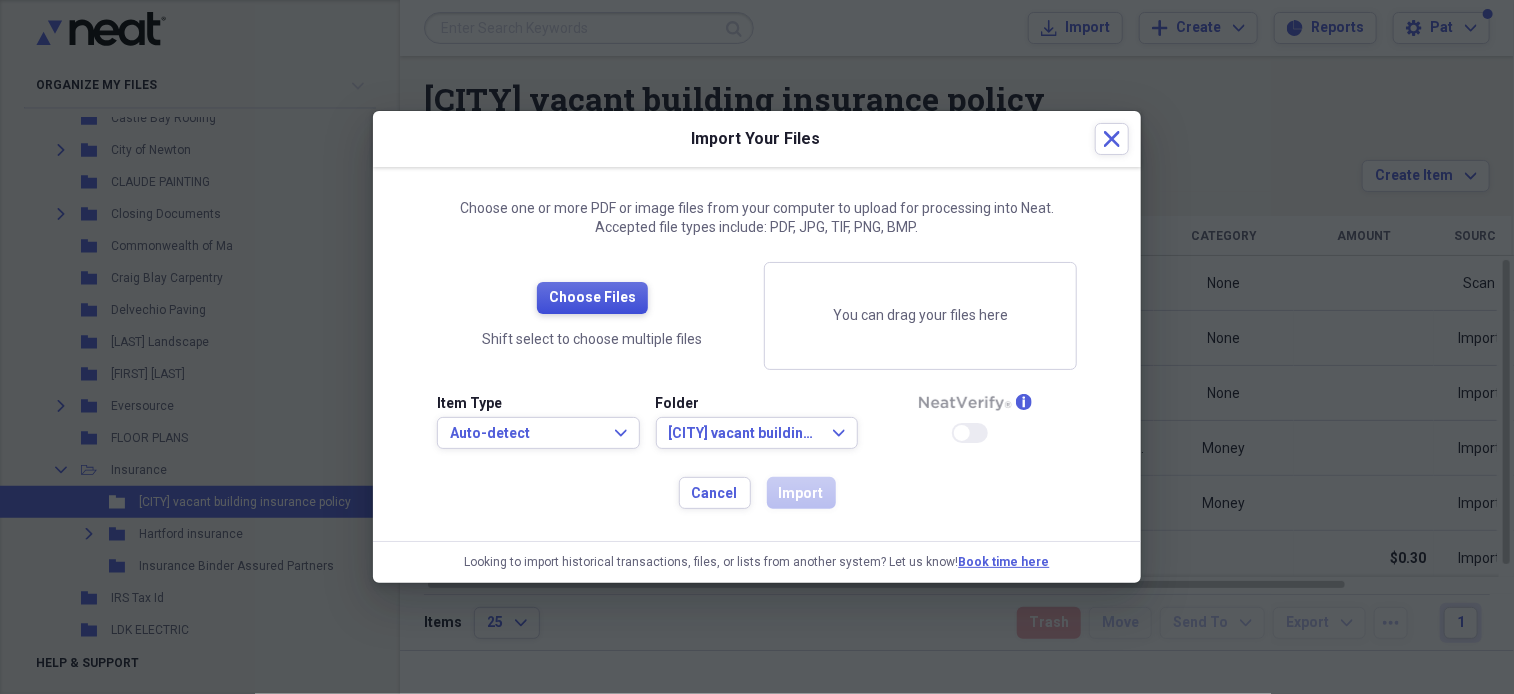 click on "Choose Files" at bounding box center (592, 298) 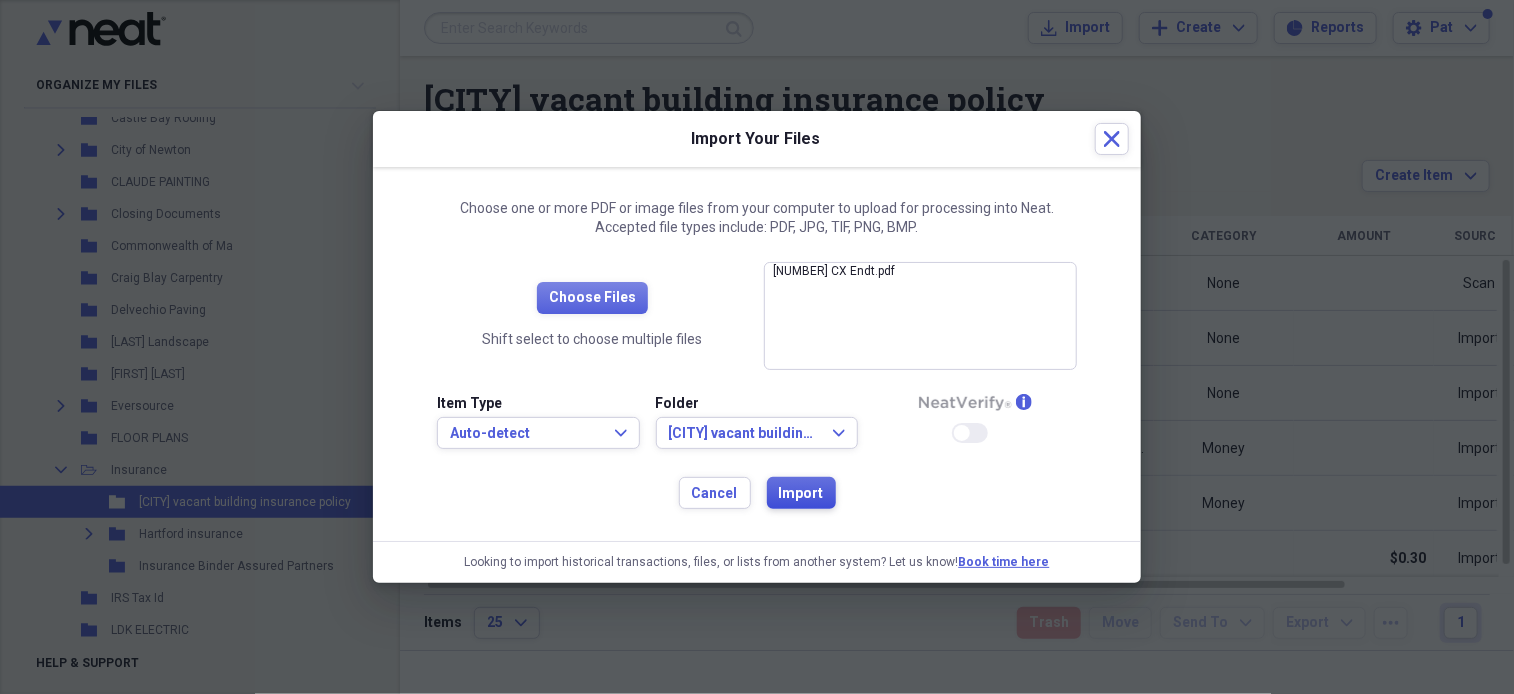 click on "Import" at bounding box center [801, 494] 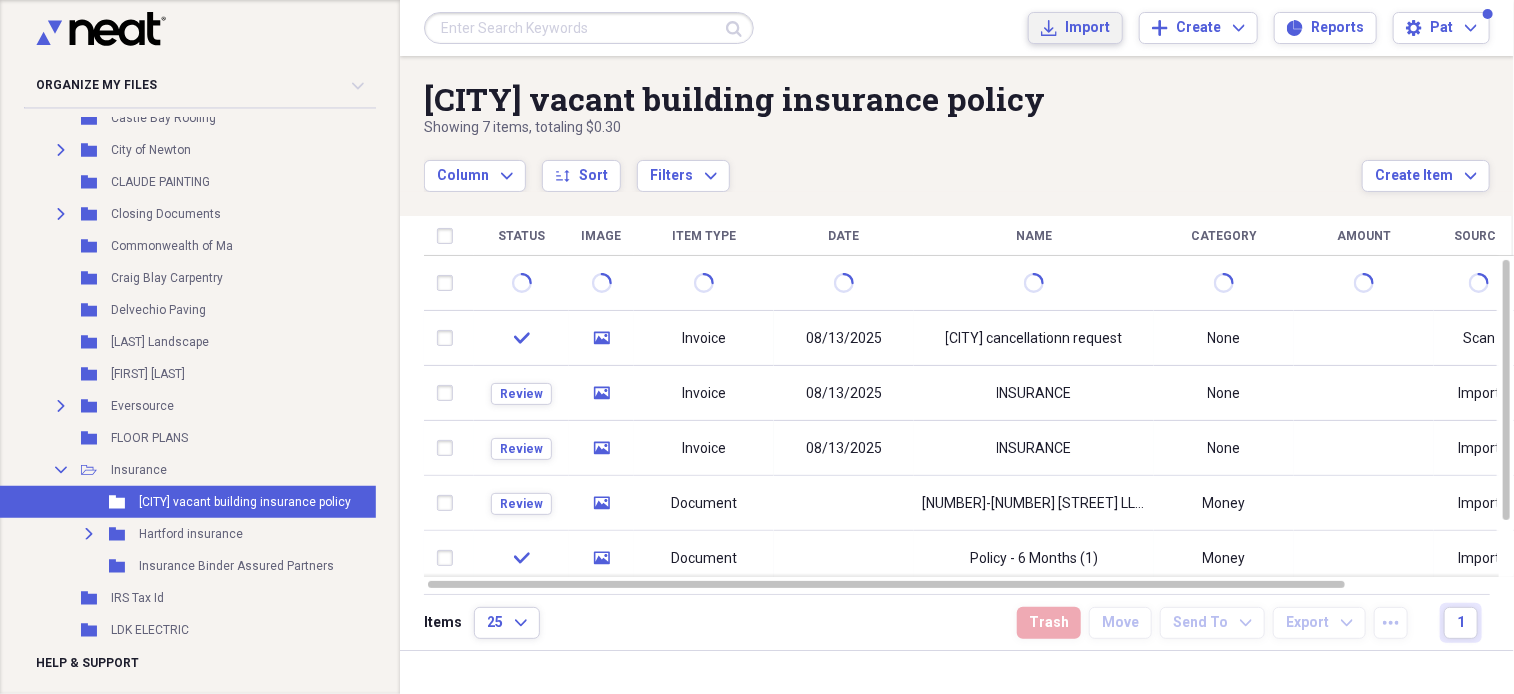 click on "Import Import" at bounding box center (1075, 28) 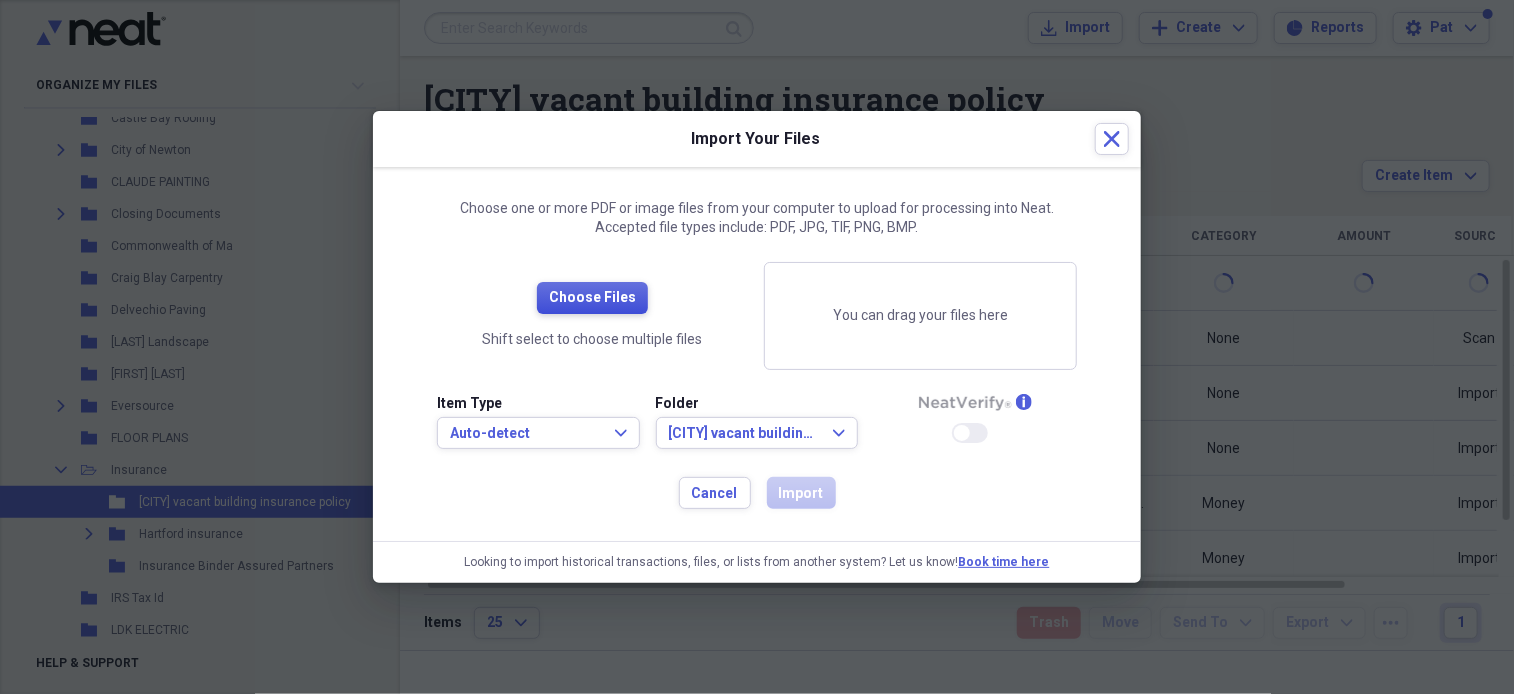 click on "Choose Files" at bounding box center [592, 298] 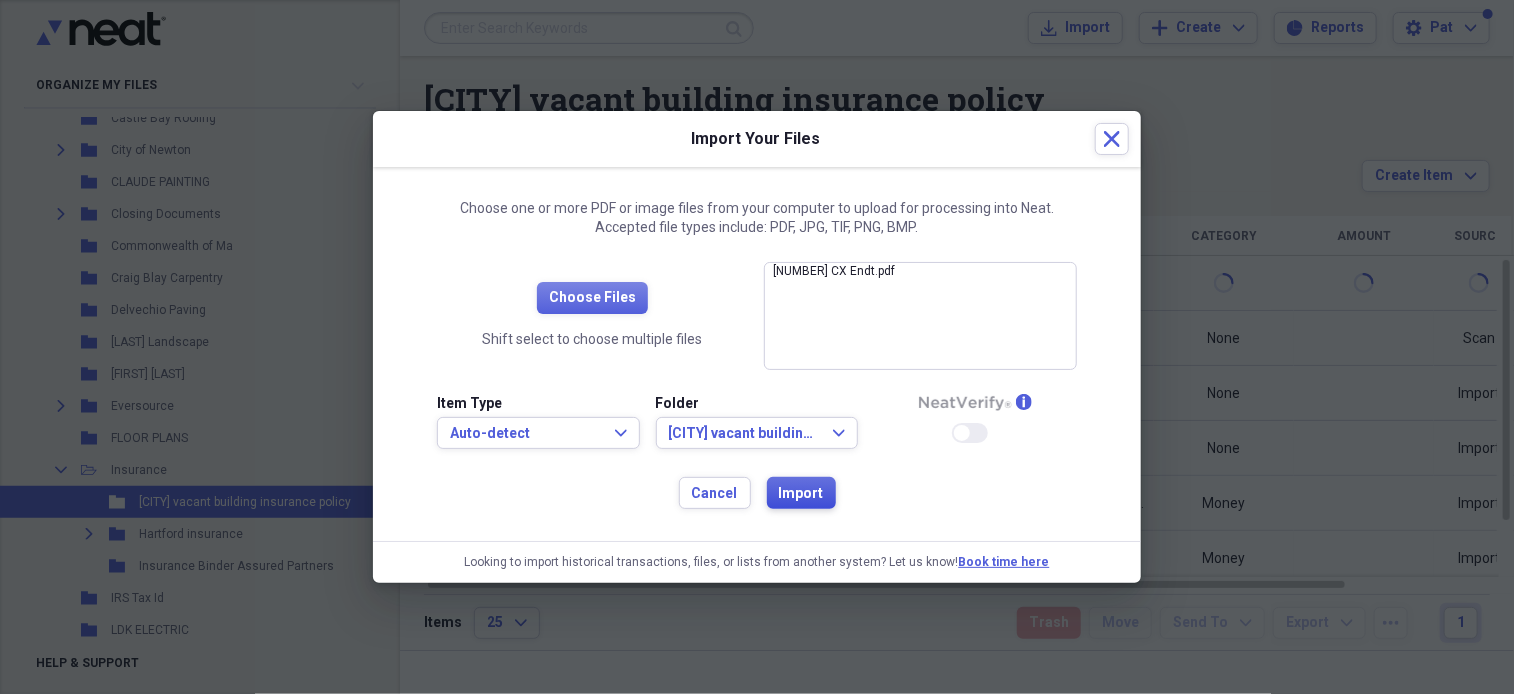 click on "Import" at bounding box center [801, 493] 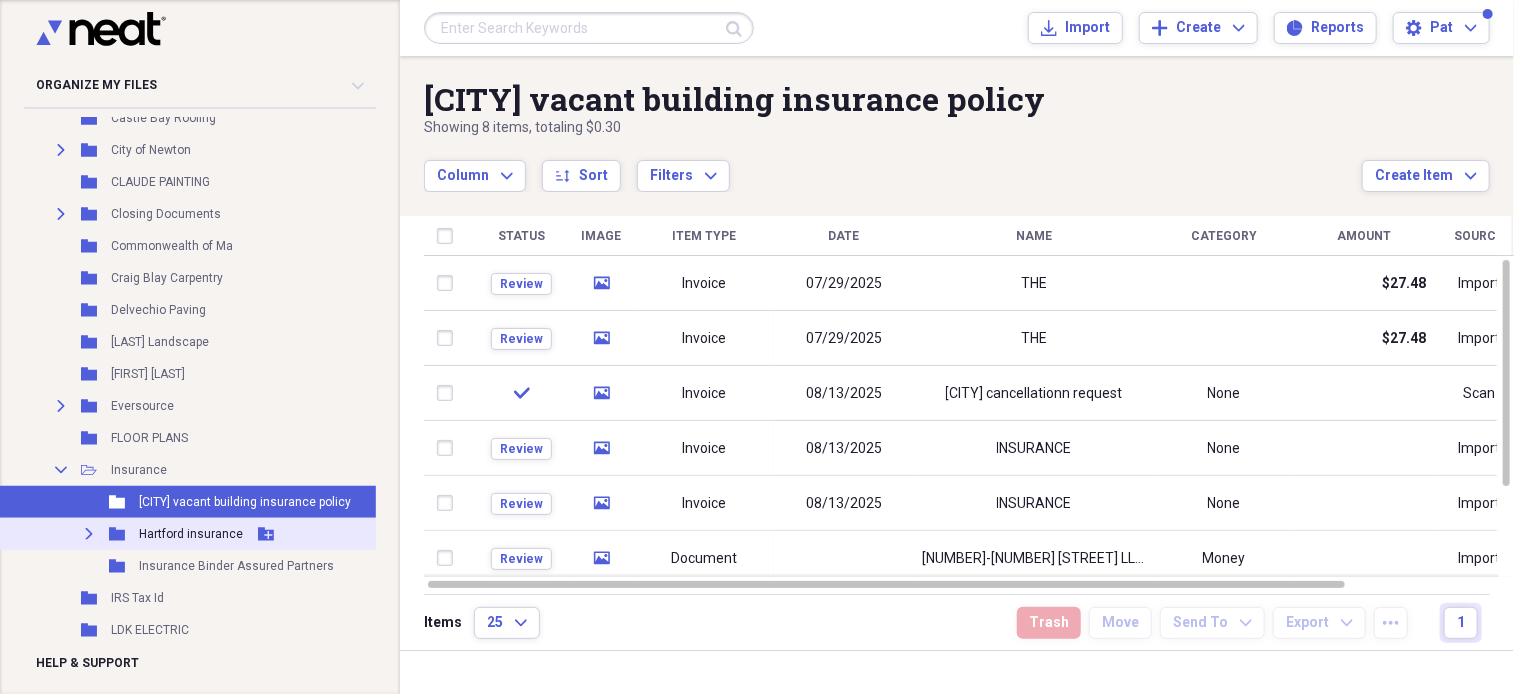 click on "Expand" 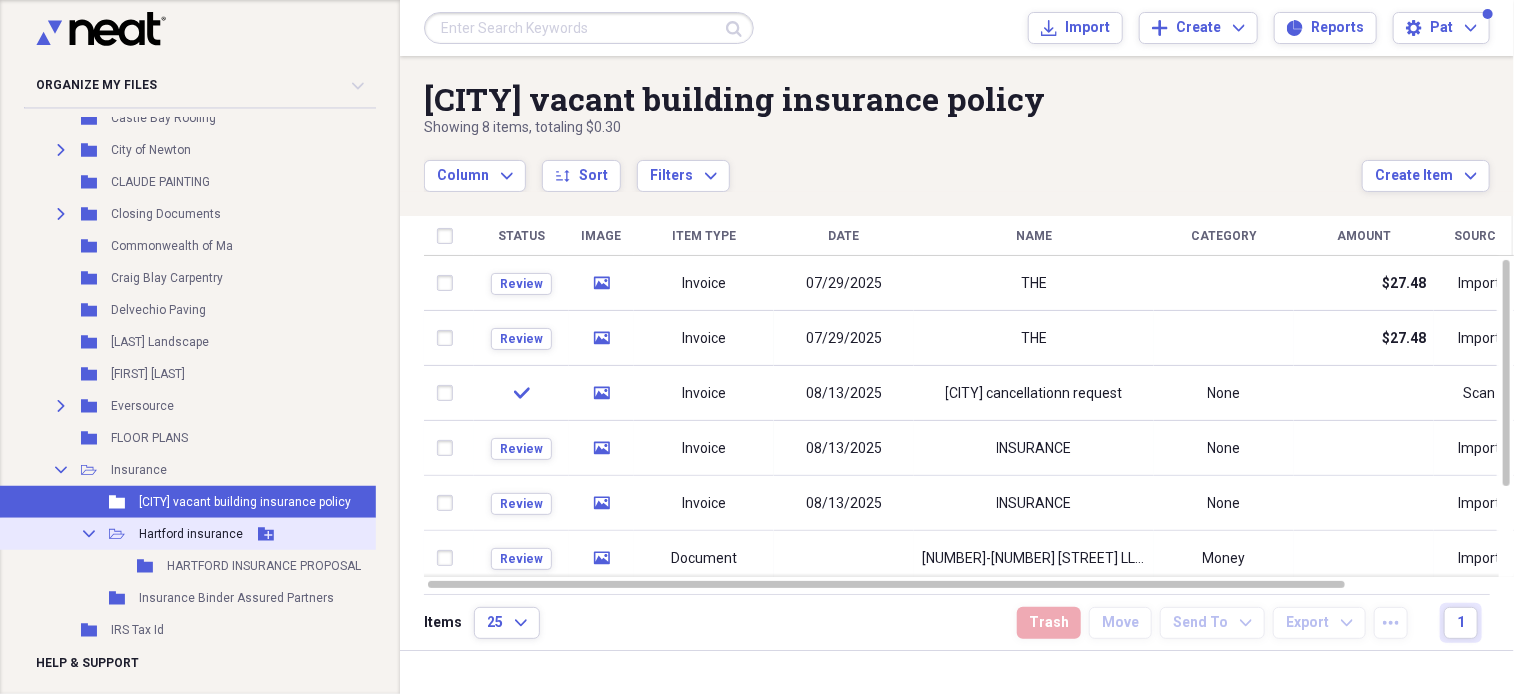 click on "Collapse" 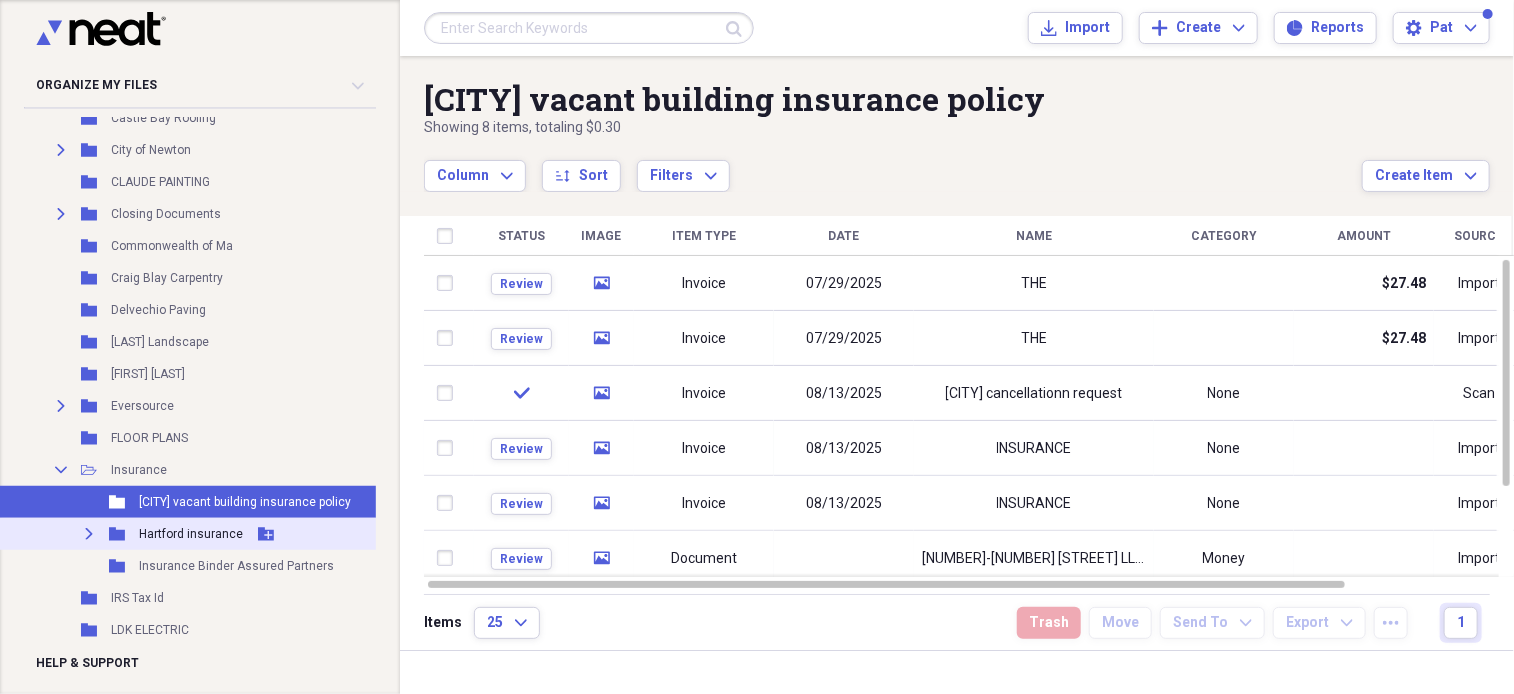 click on "Add Folder" 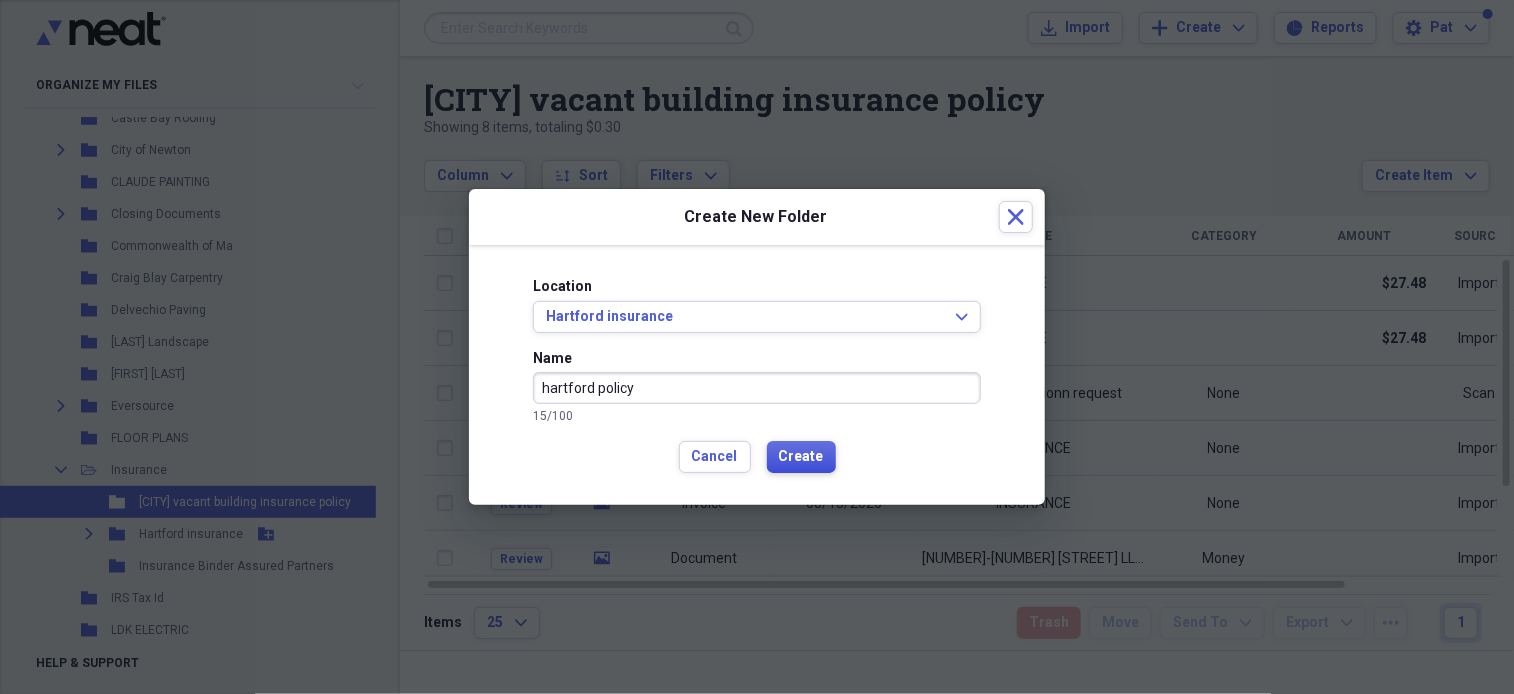 type on "hartford policy" 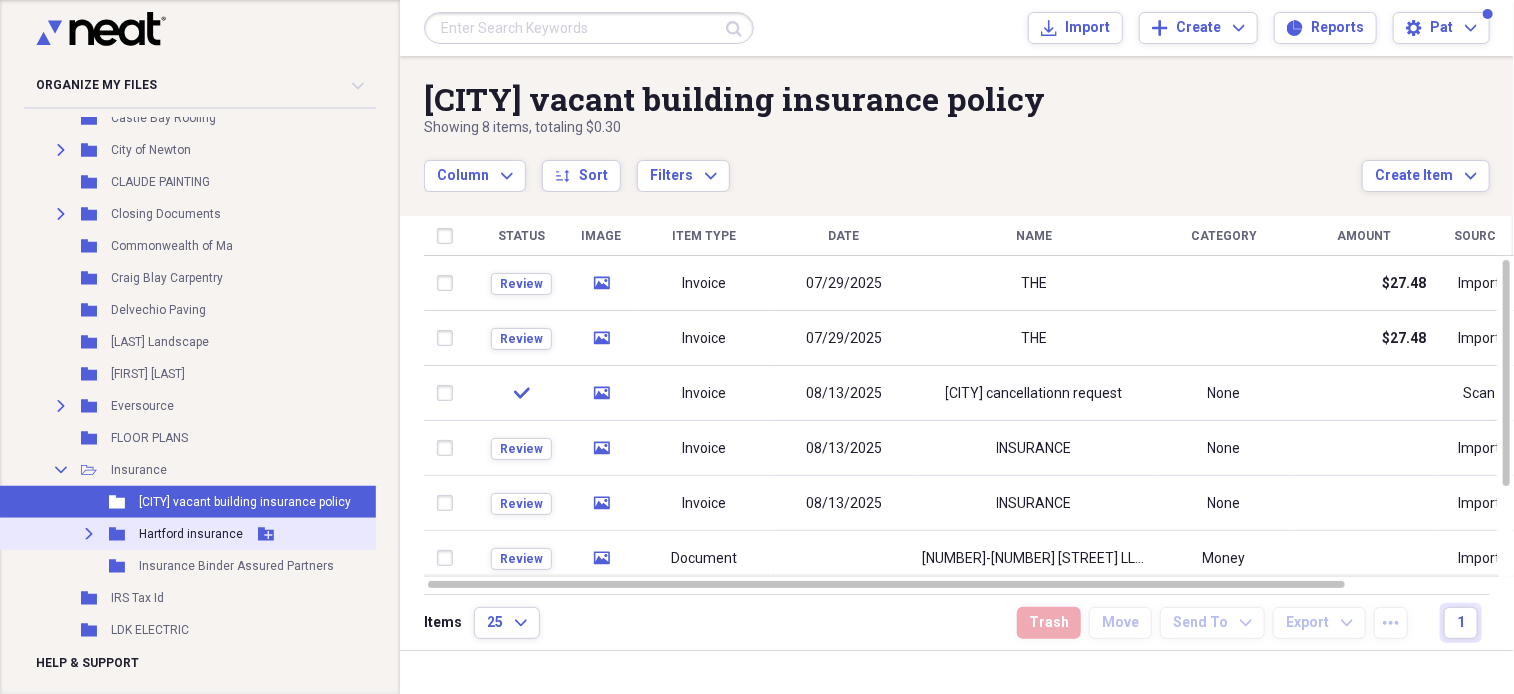 click 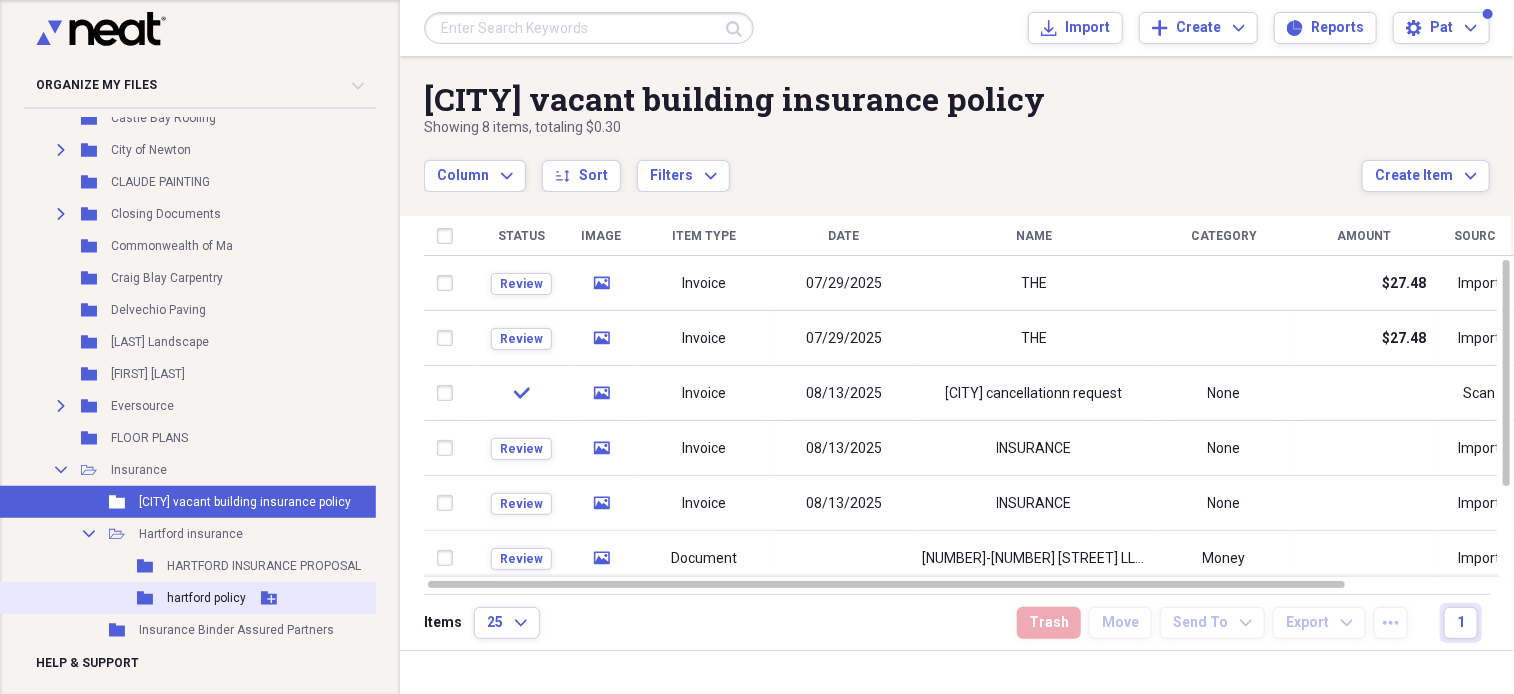 click on "Folder hartford policy Add Folder" at bounding box center [215, 598] 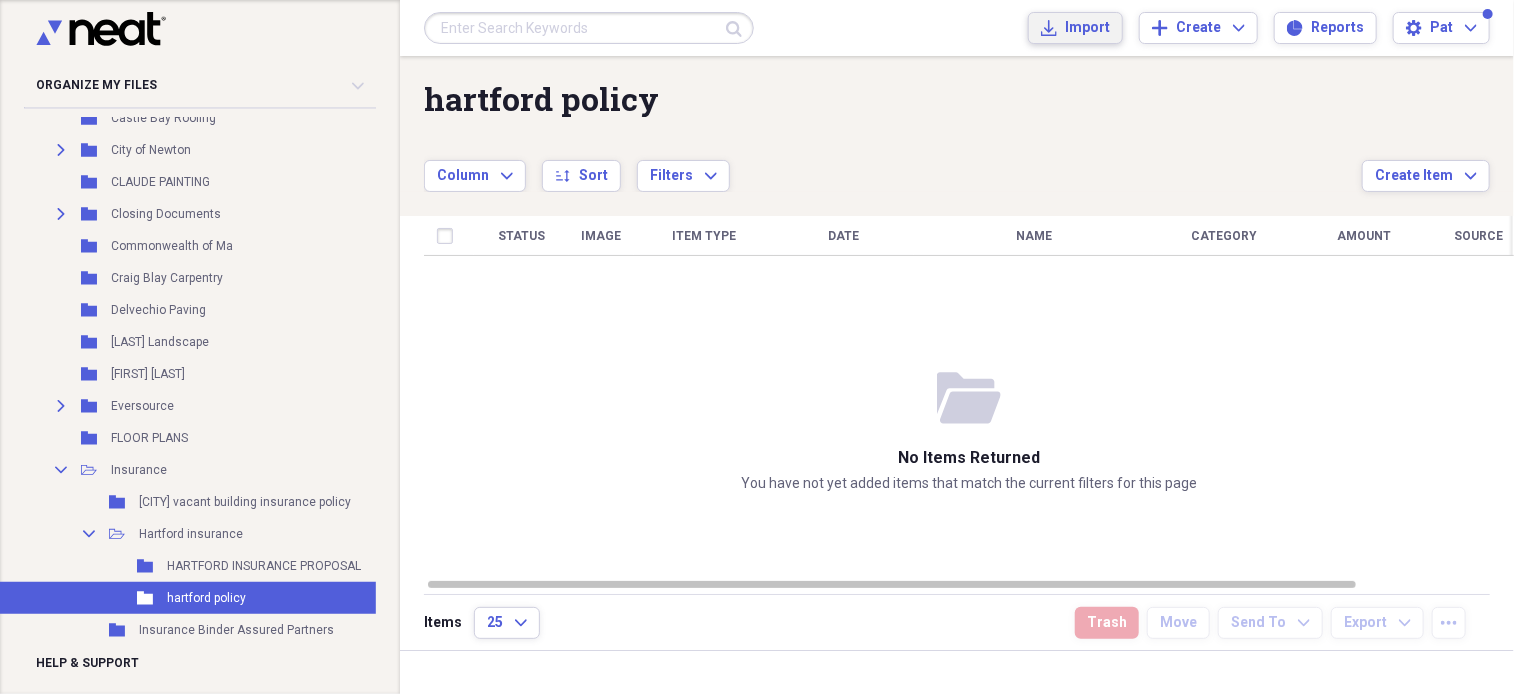 click on "Import" at bounding box center (1087, 28) 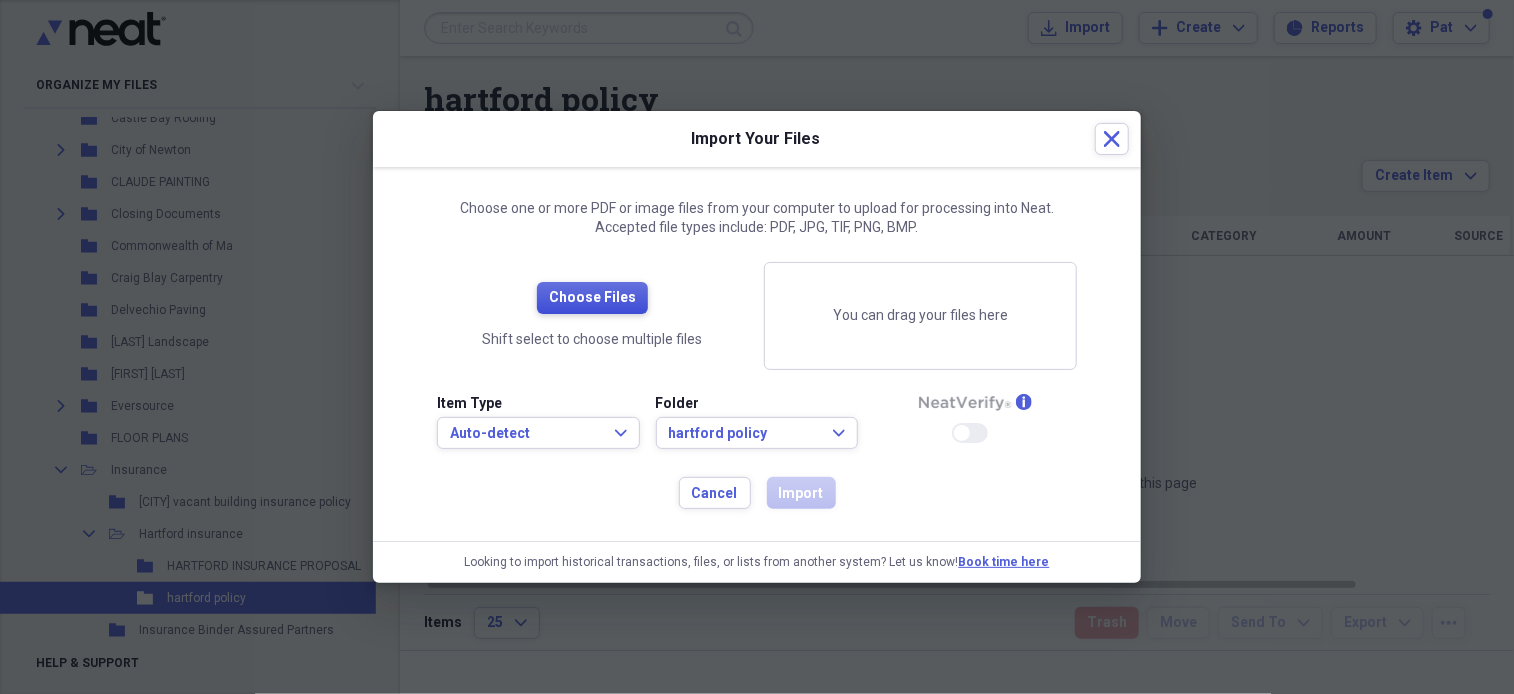 click on "Choose Files" at bounding box center (592, 298) 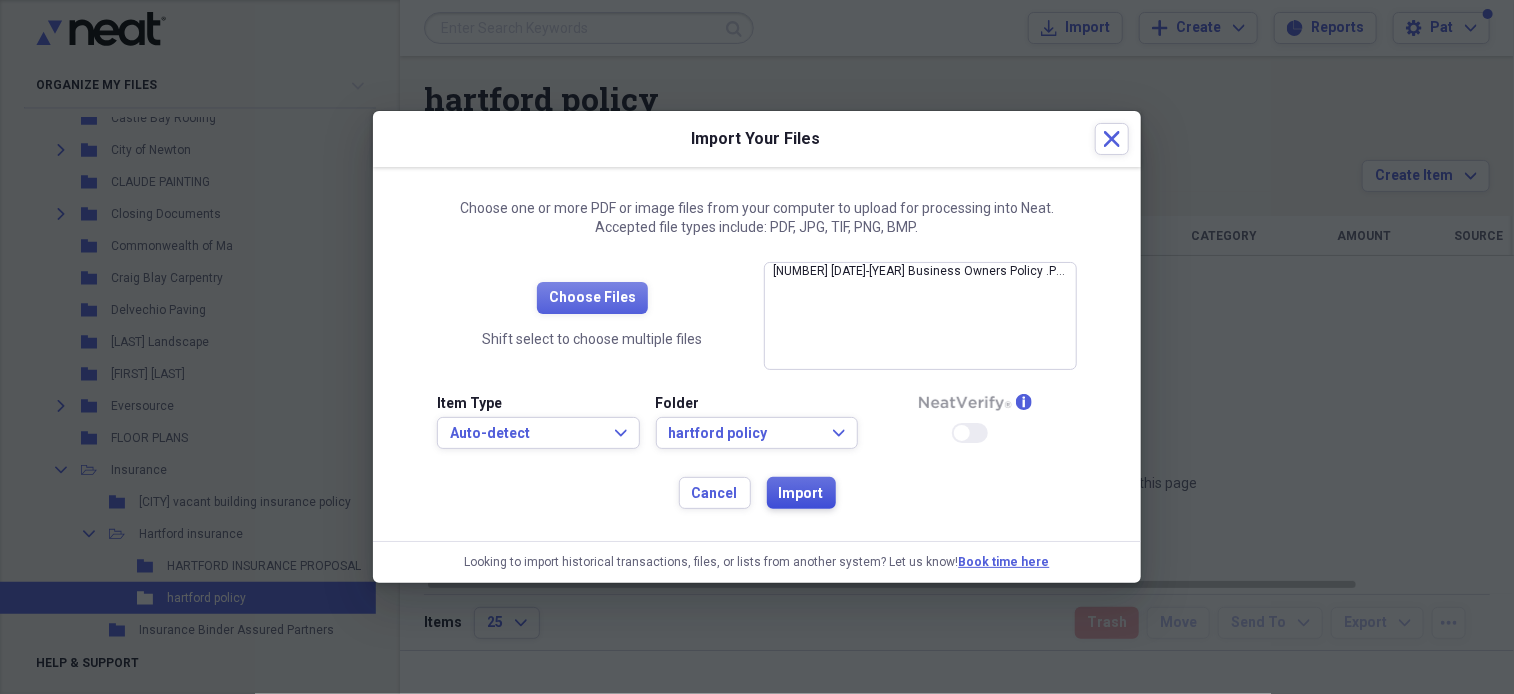 click on "Import" at bounding box center (801, 494) 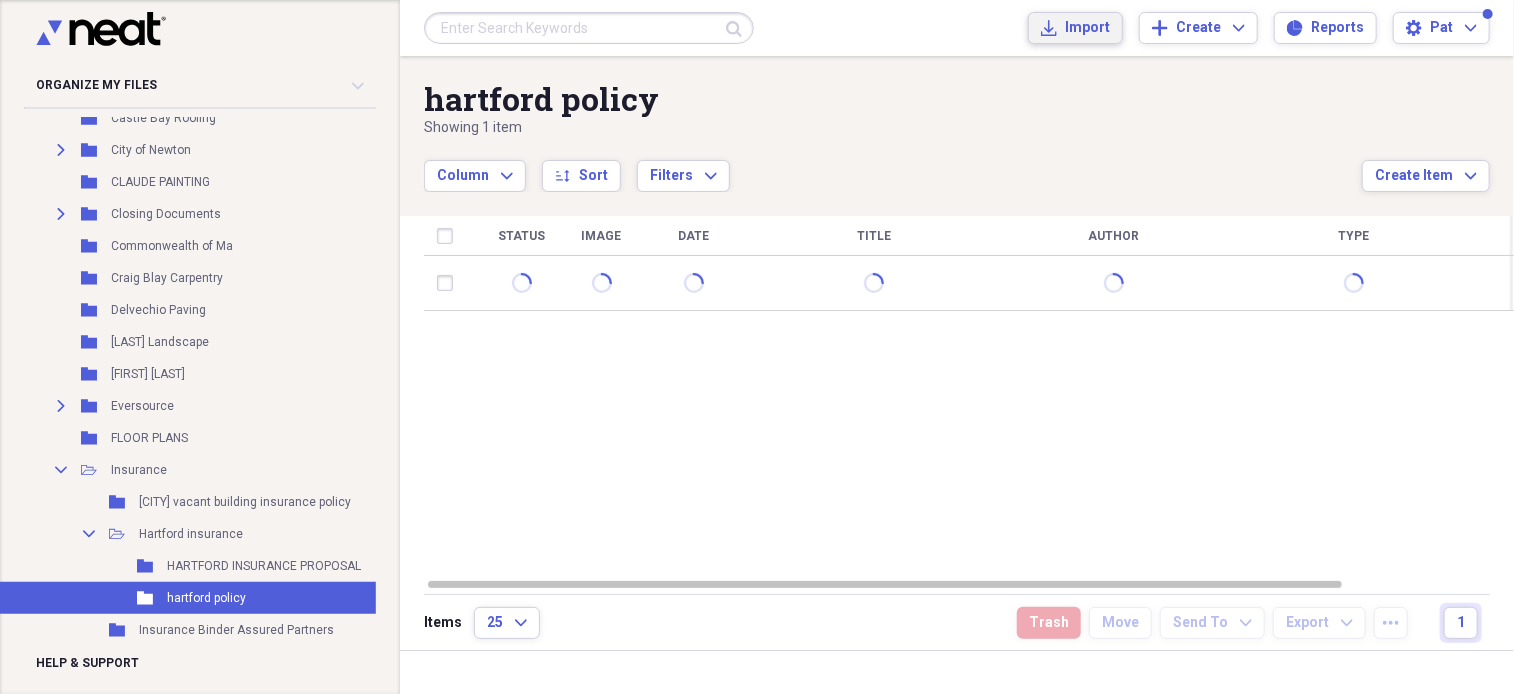 click on "Import" at bounding box center [1087, 28] 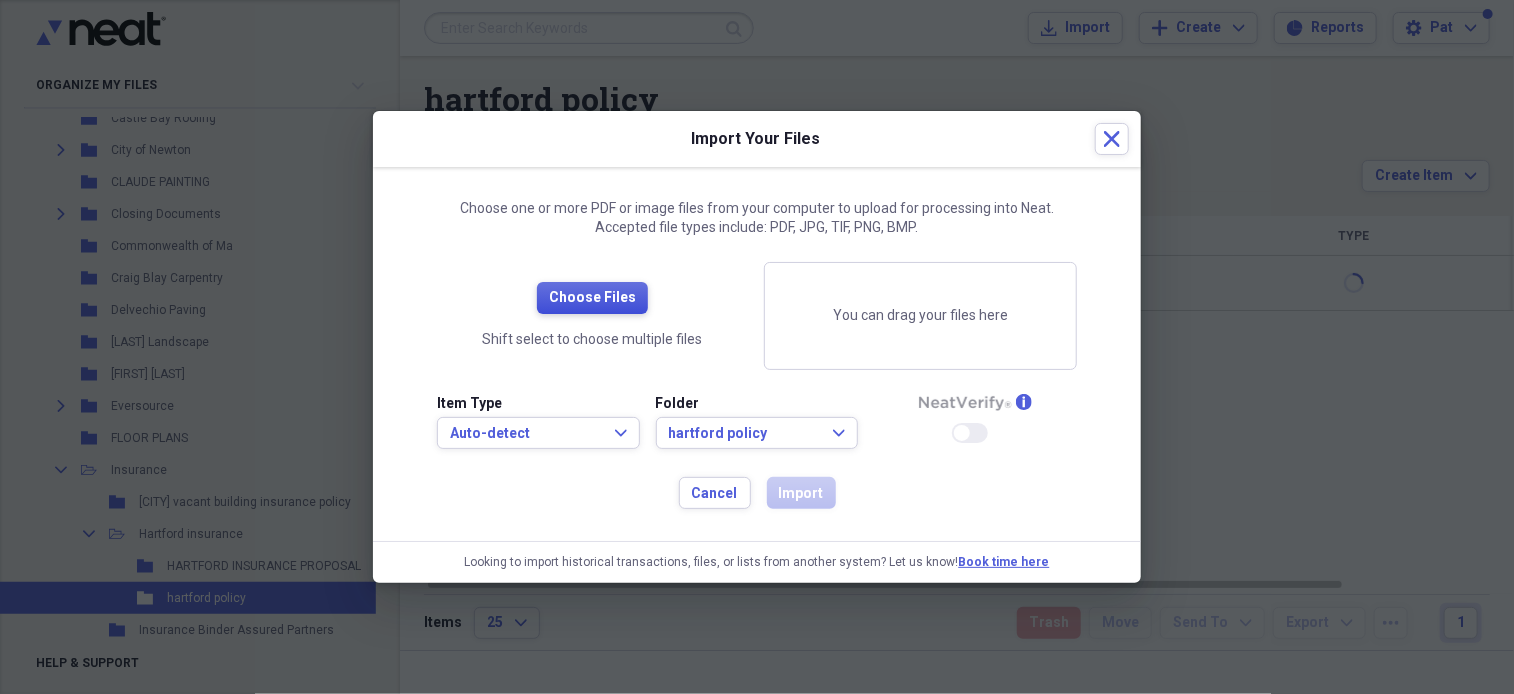 click on "Choose Files" at bounding box center (592, 298) 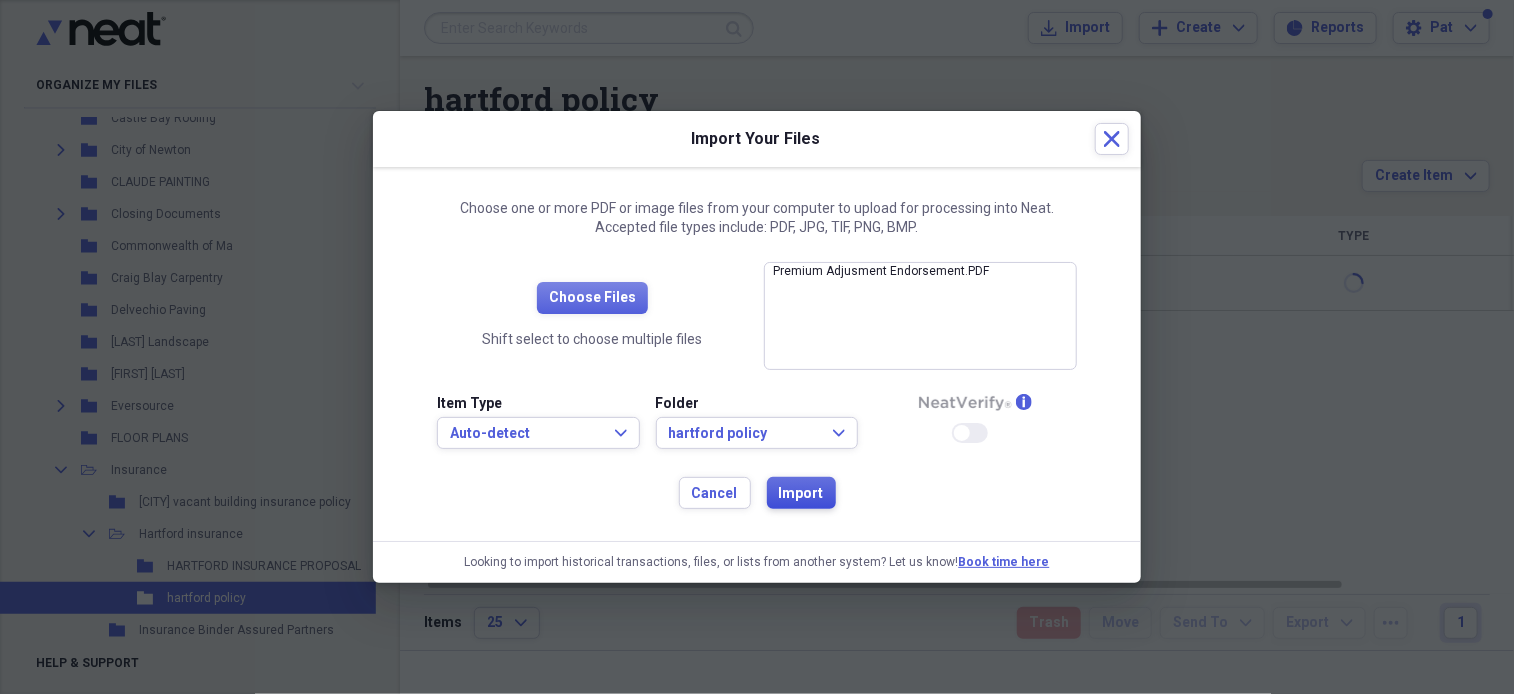 click on "Import" at bounding box center (801, 494) 